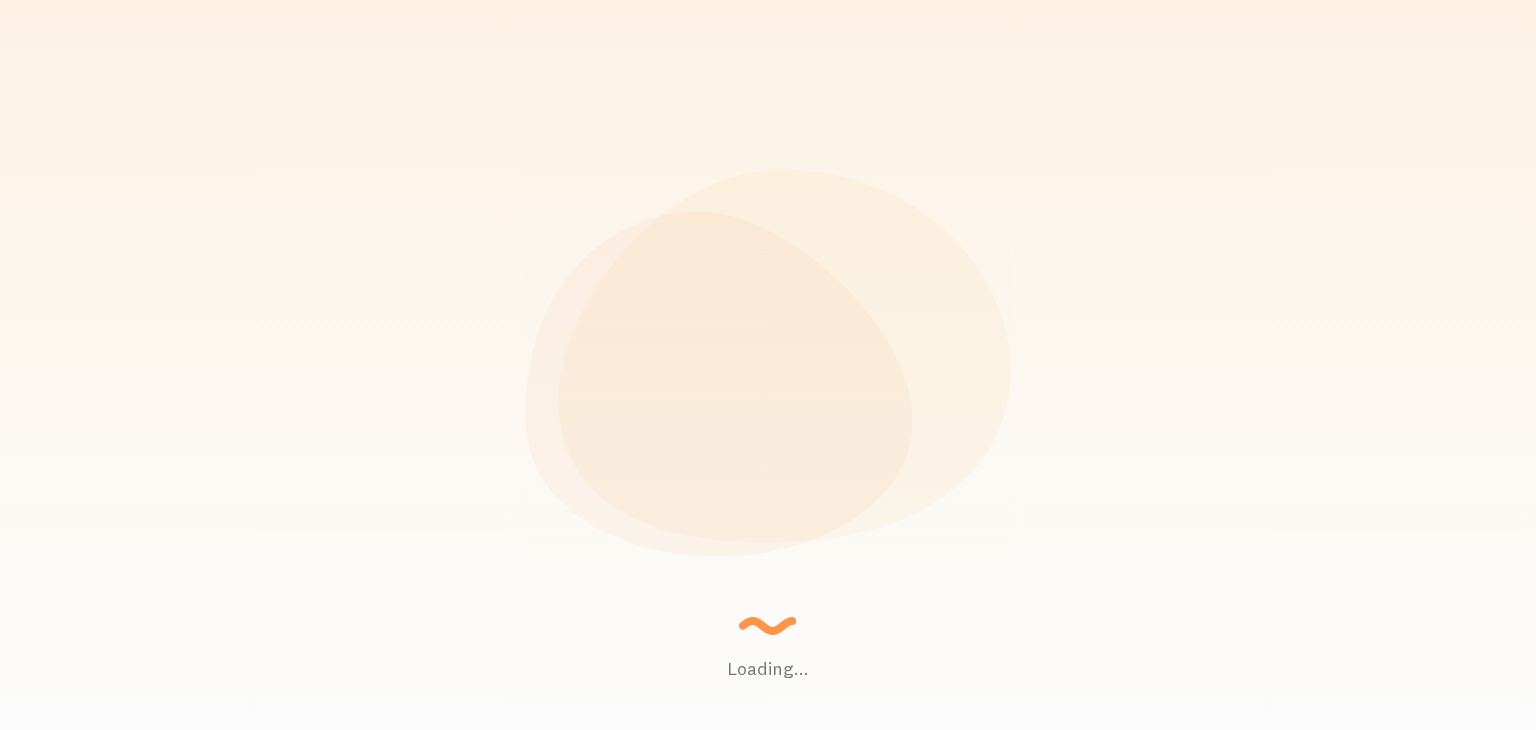 scroll, scrollTop: 0, scrollLeft: 0, axis: both 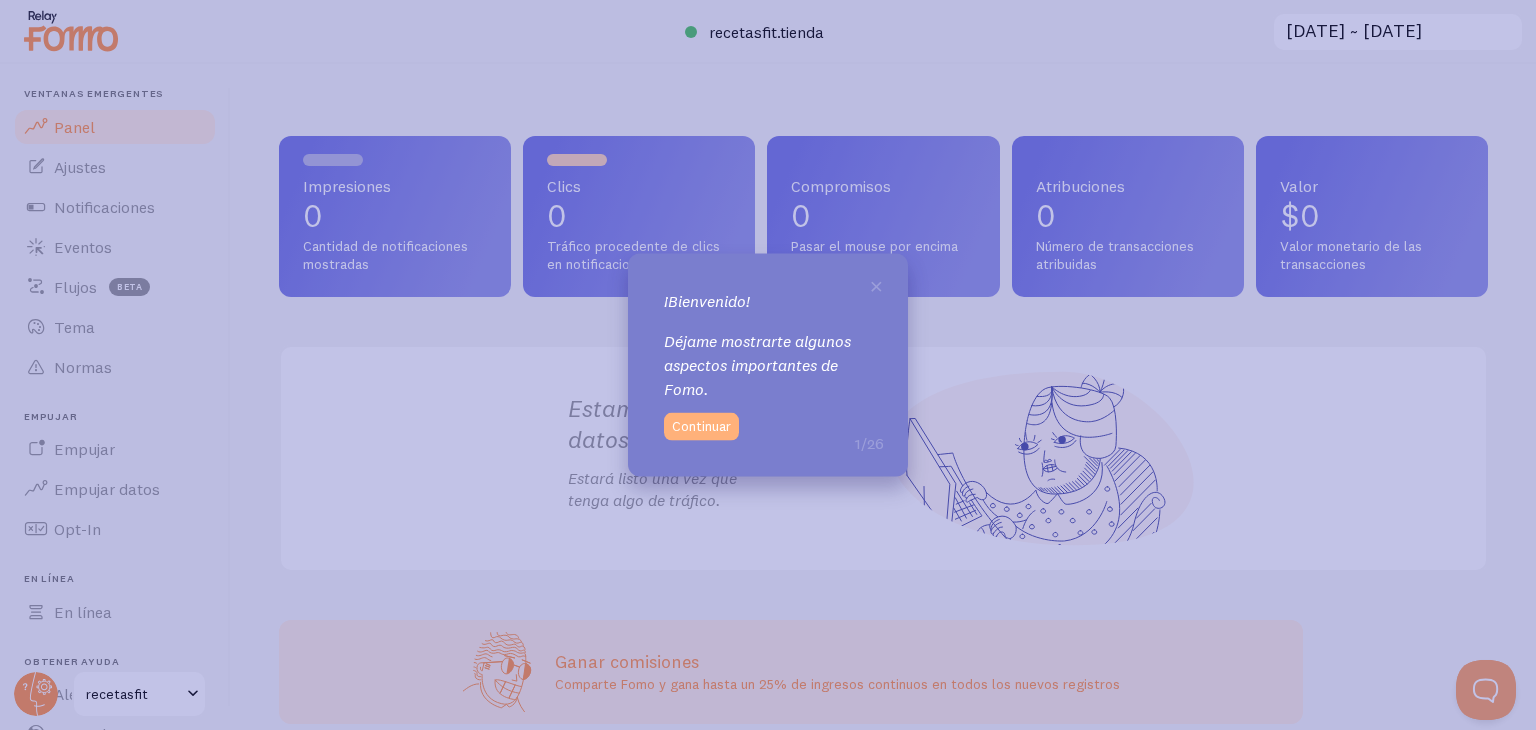 click on "Continuar" at bounding box center (701, 426) 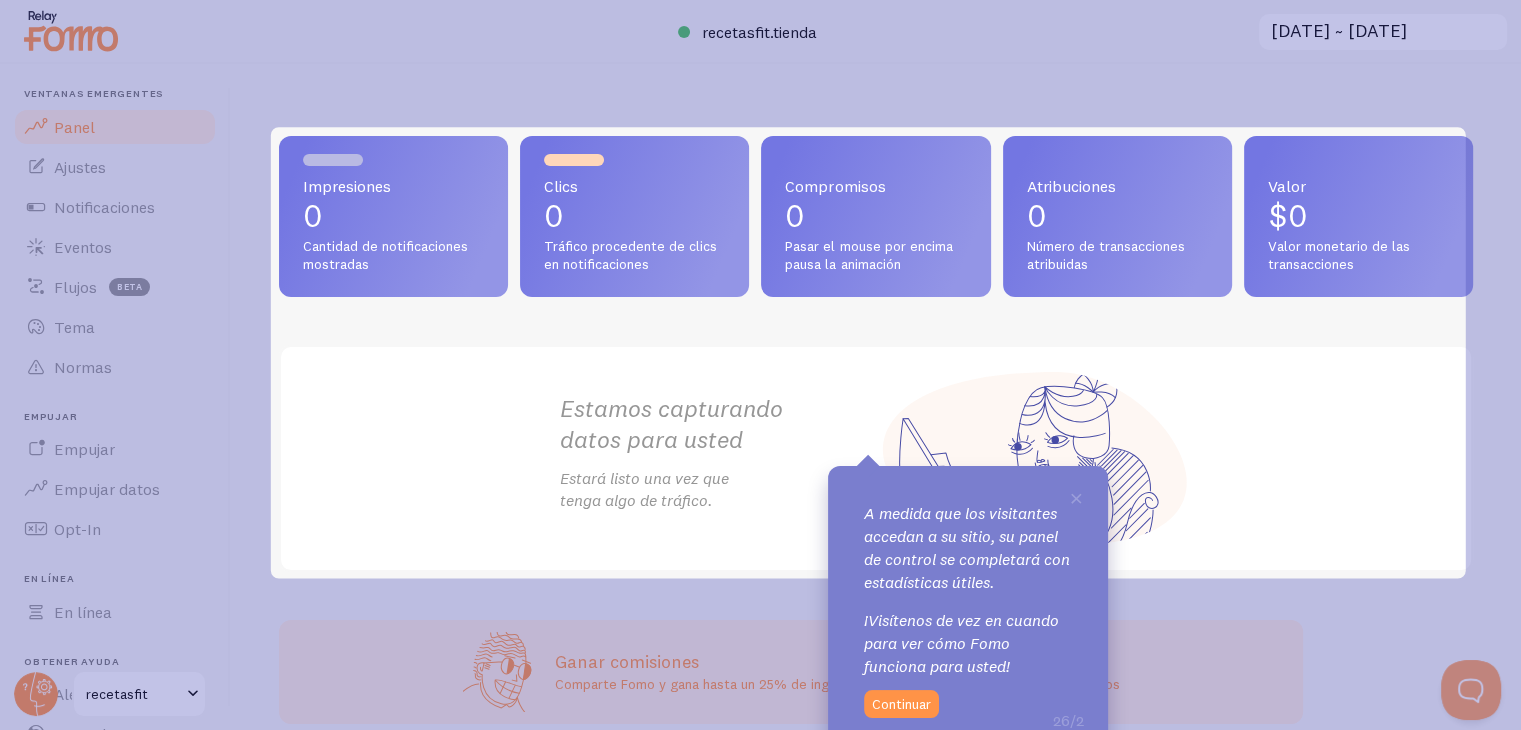 scroll, scrollTop: 0, scrollLeft: 0, axis: both 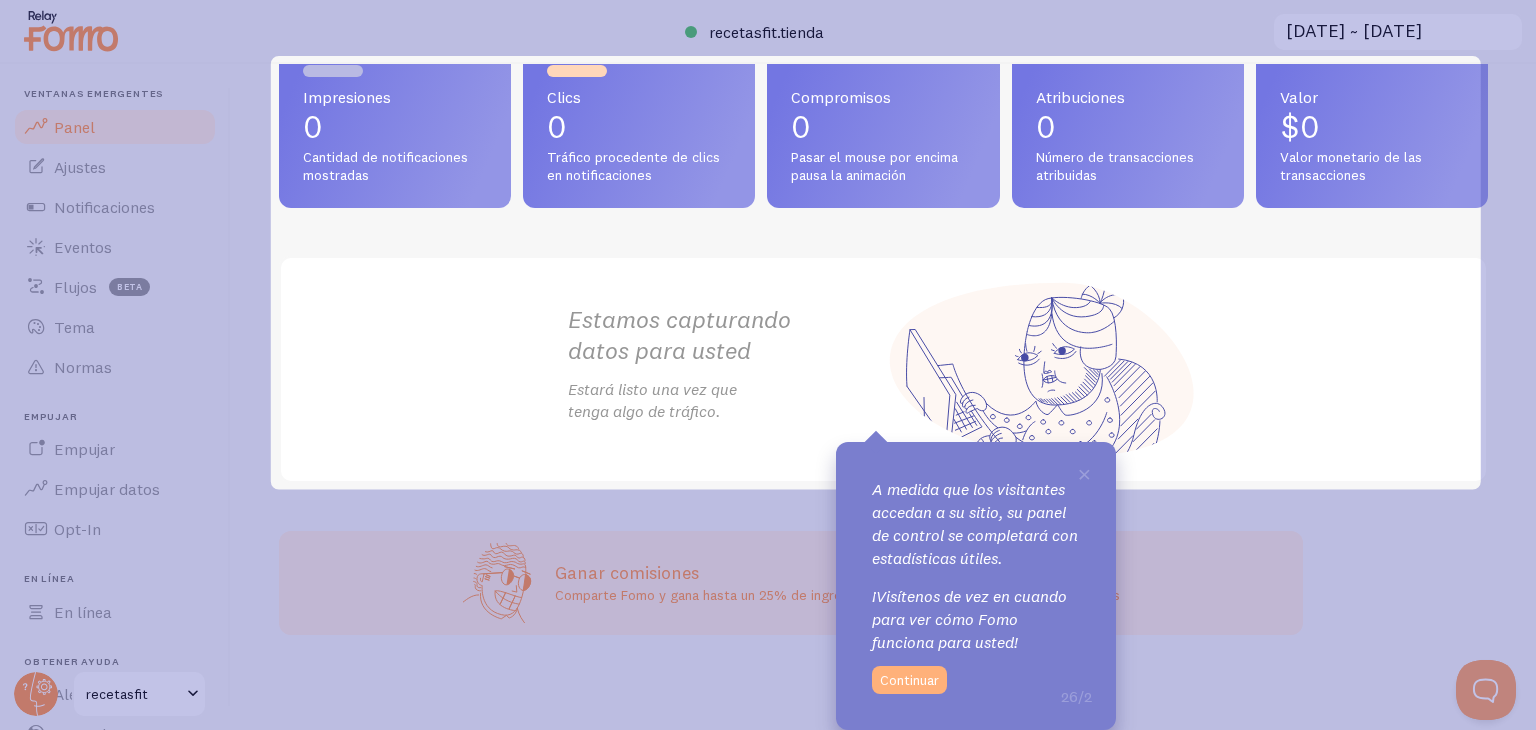 click on "Continuar" at bounding box center [909, 680] 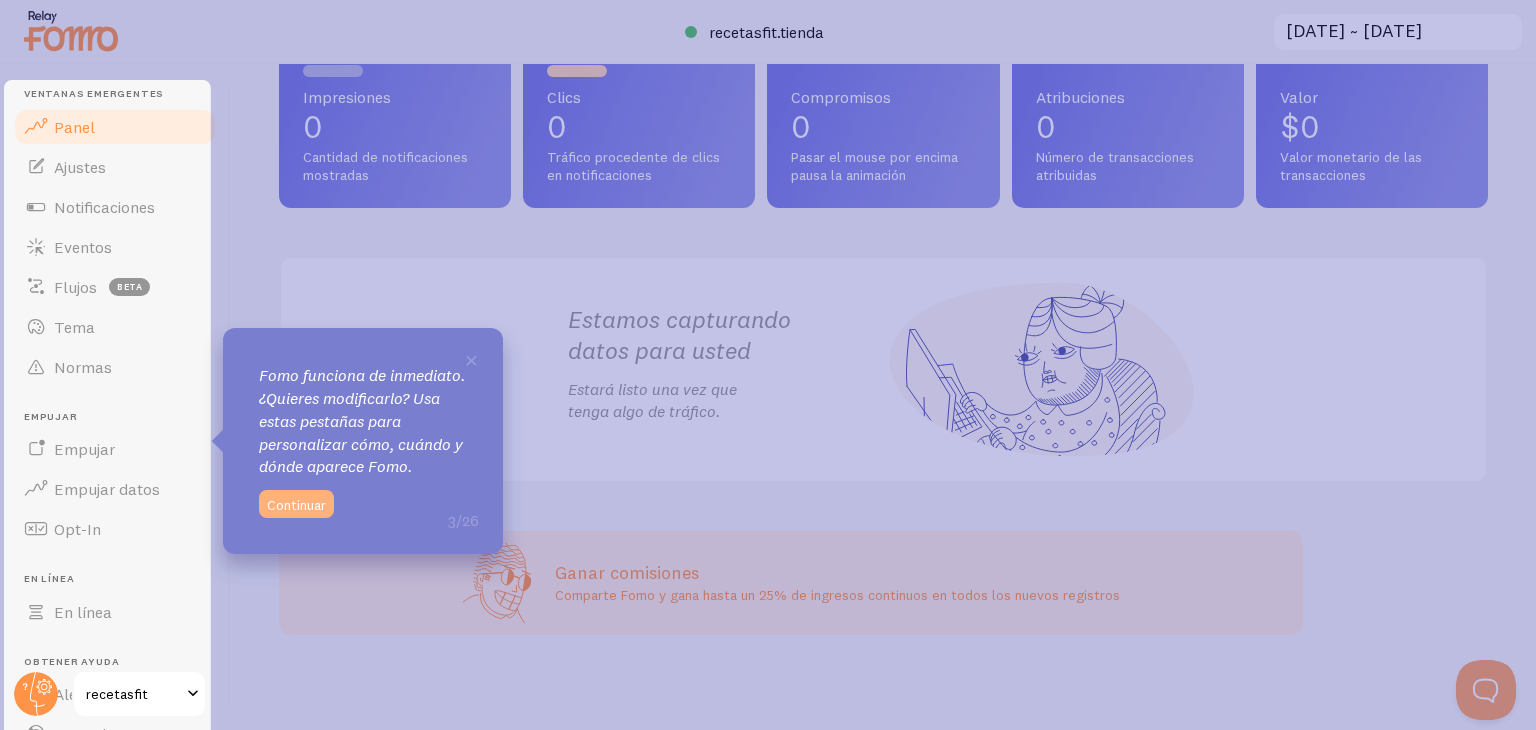 click on "Continuar" at bounding box center [296, 504] 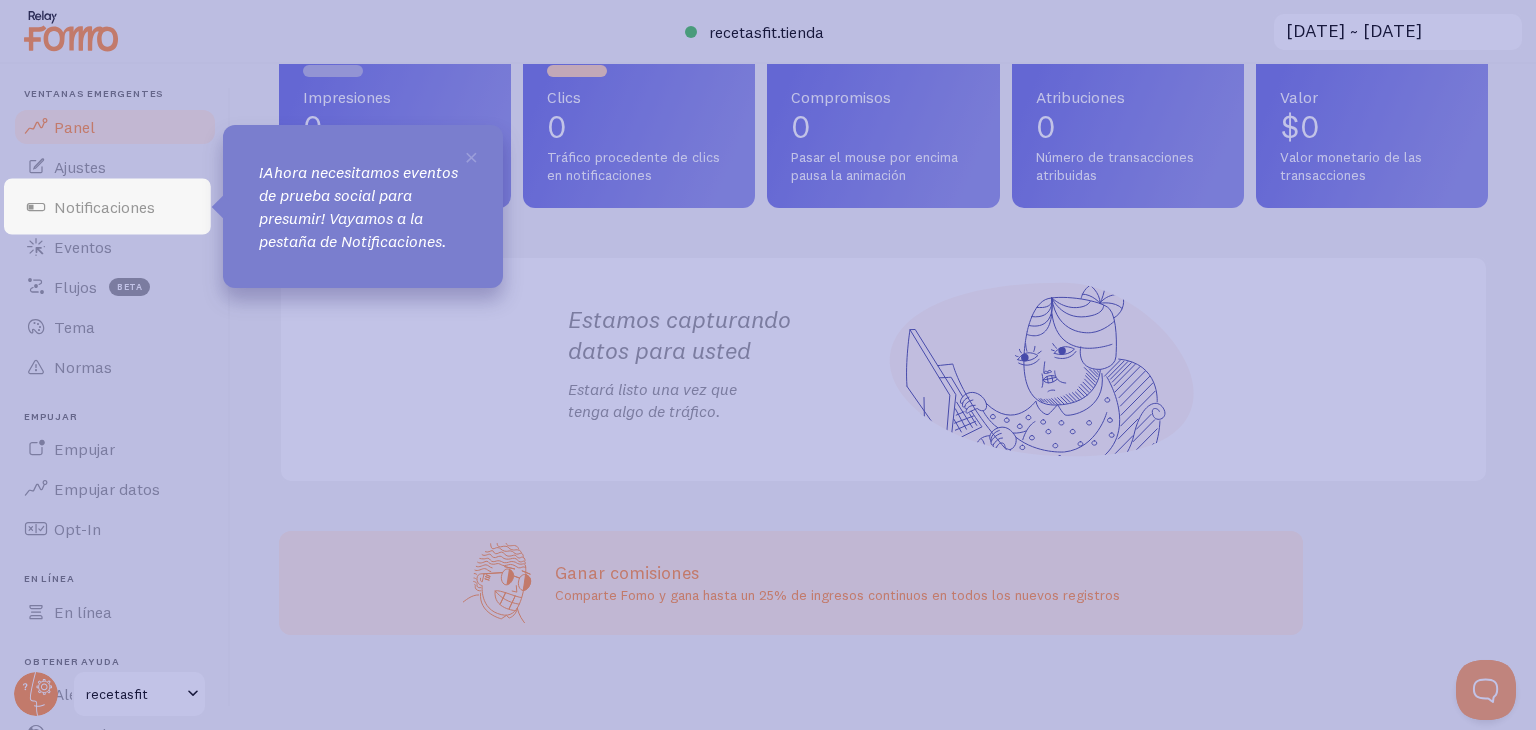 click 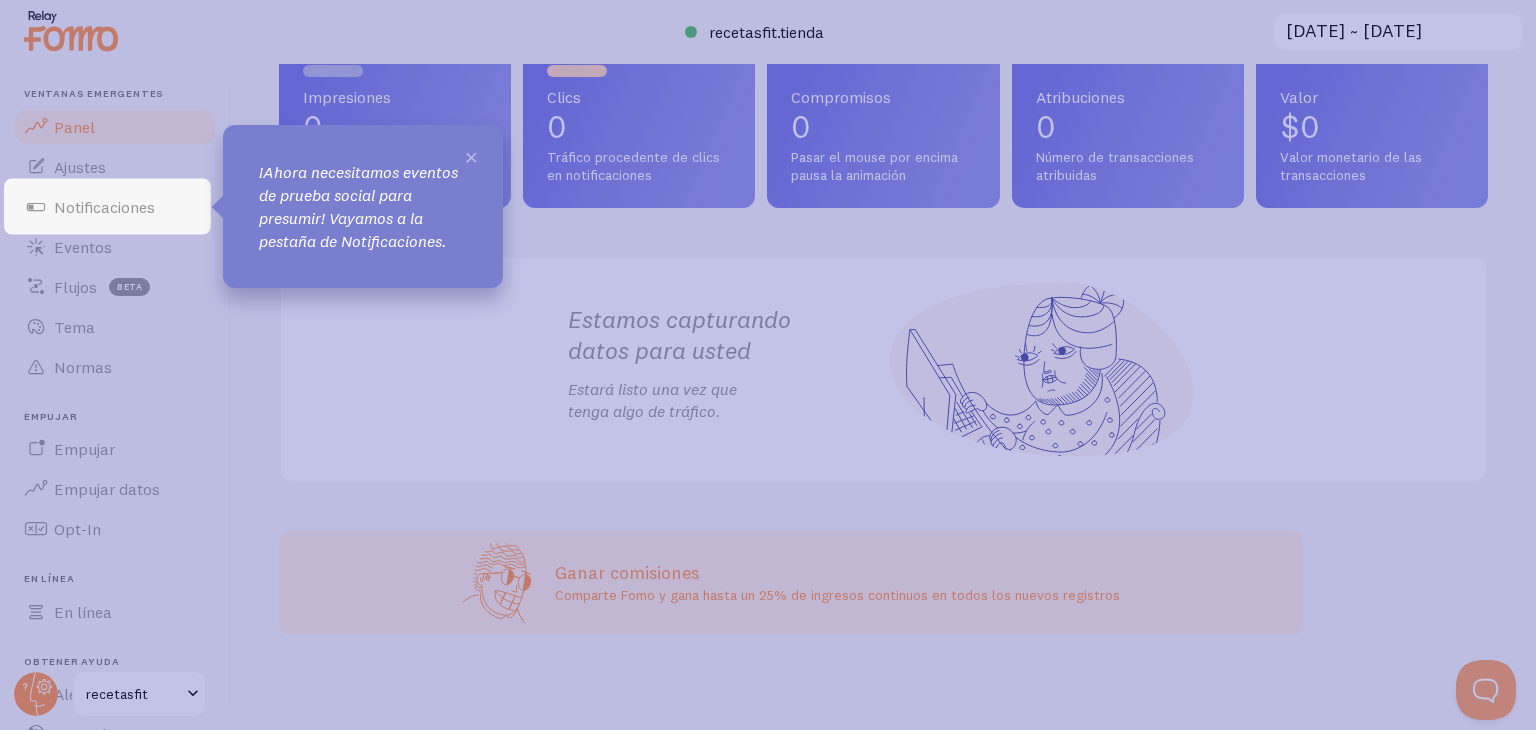 click on "×" at bounding box center (471, 156) 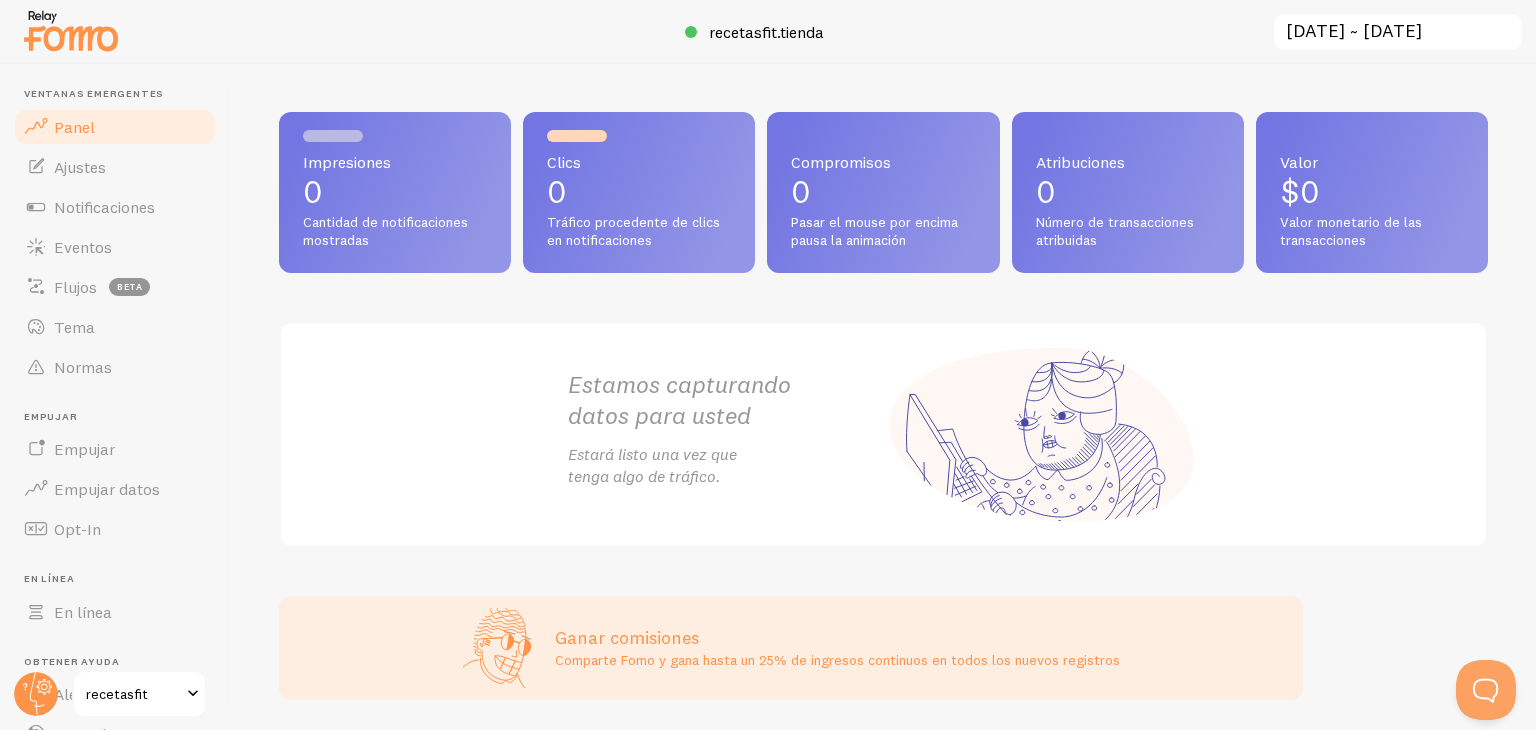 scroll, scrollTop: 0, scrollLeft: 0, axis: both 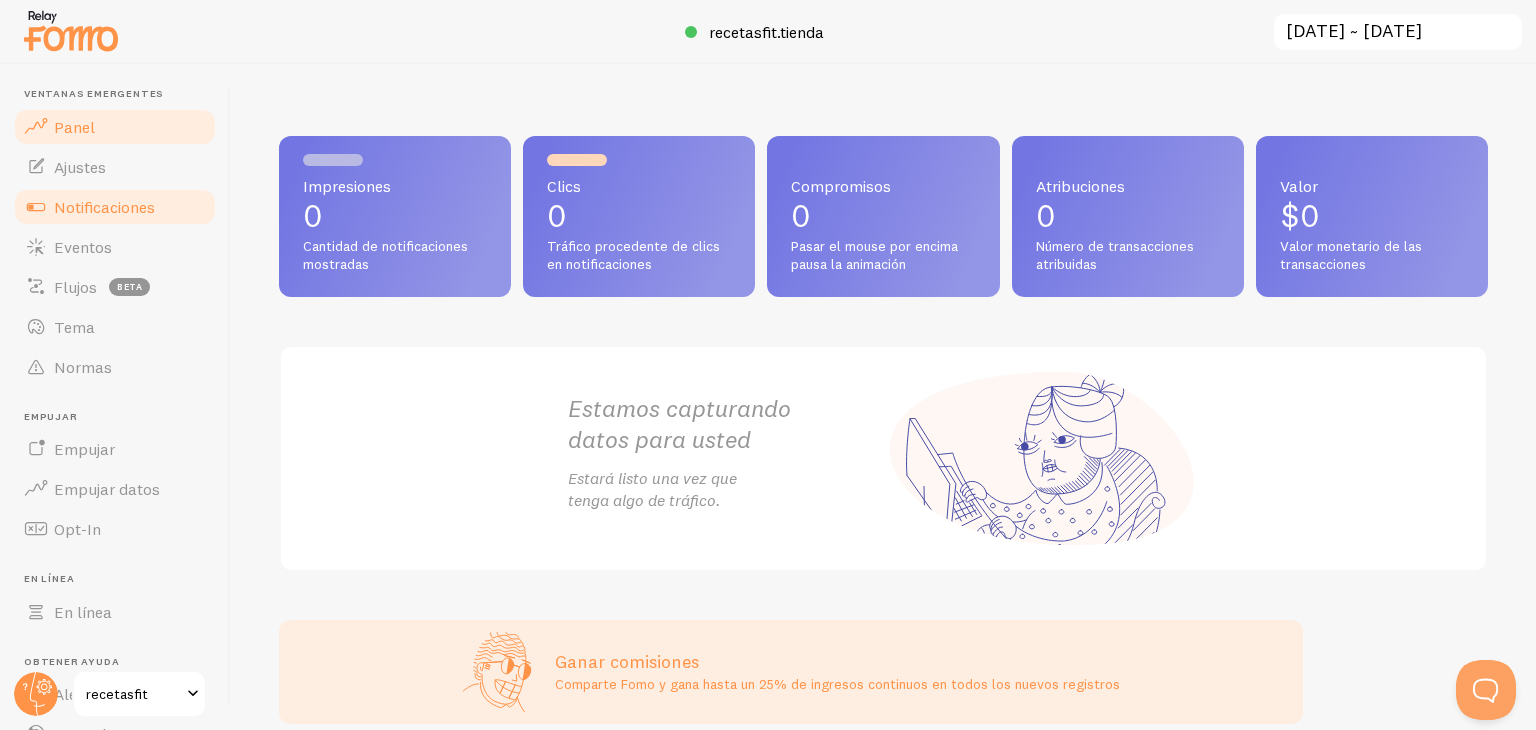 click on "Notificaciones" at bounding box center [104, 207] 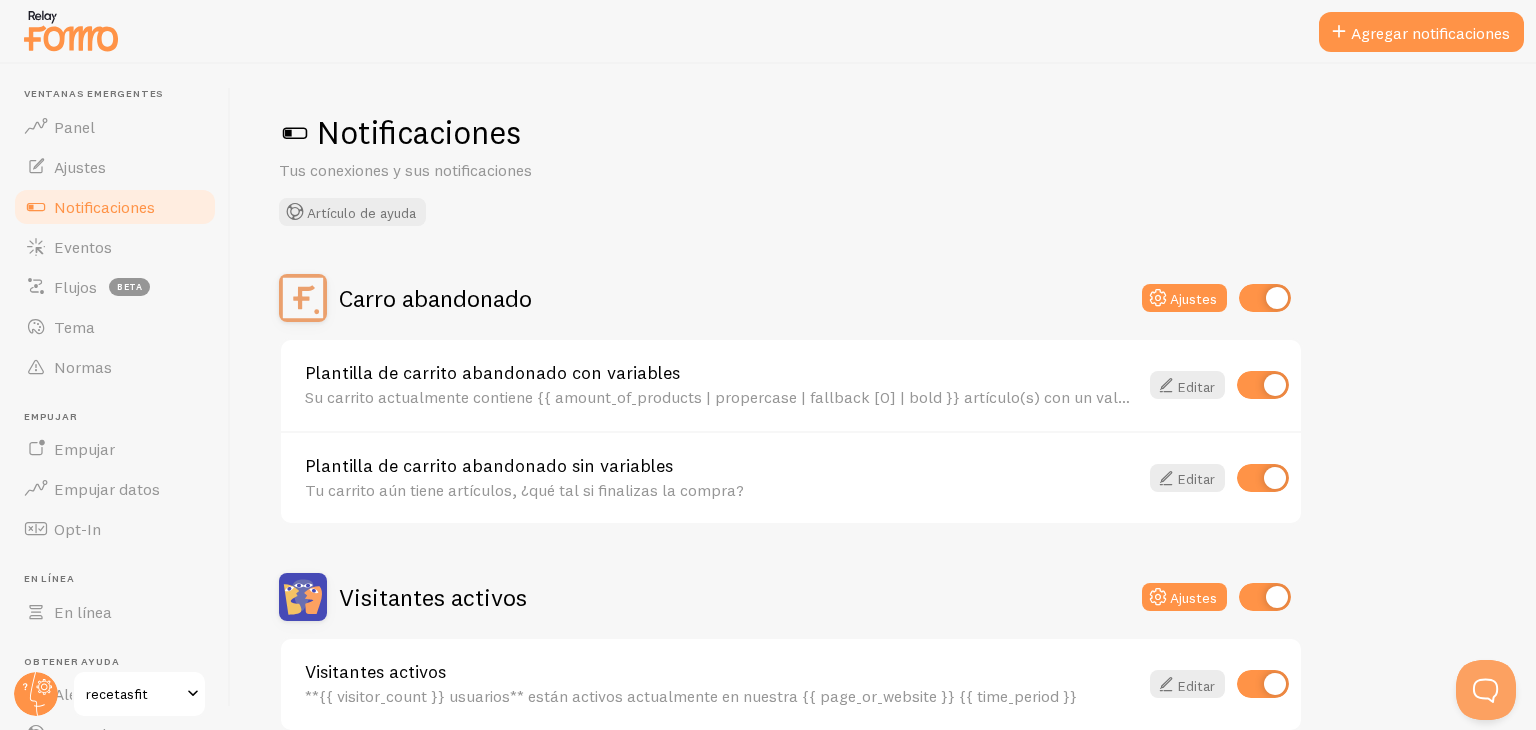 click at bounding box center [1263, 478] 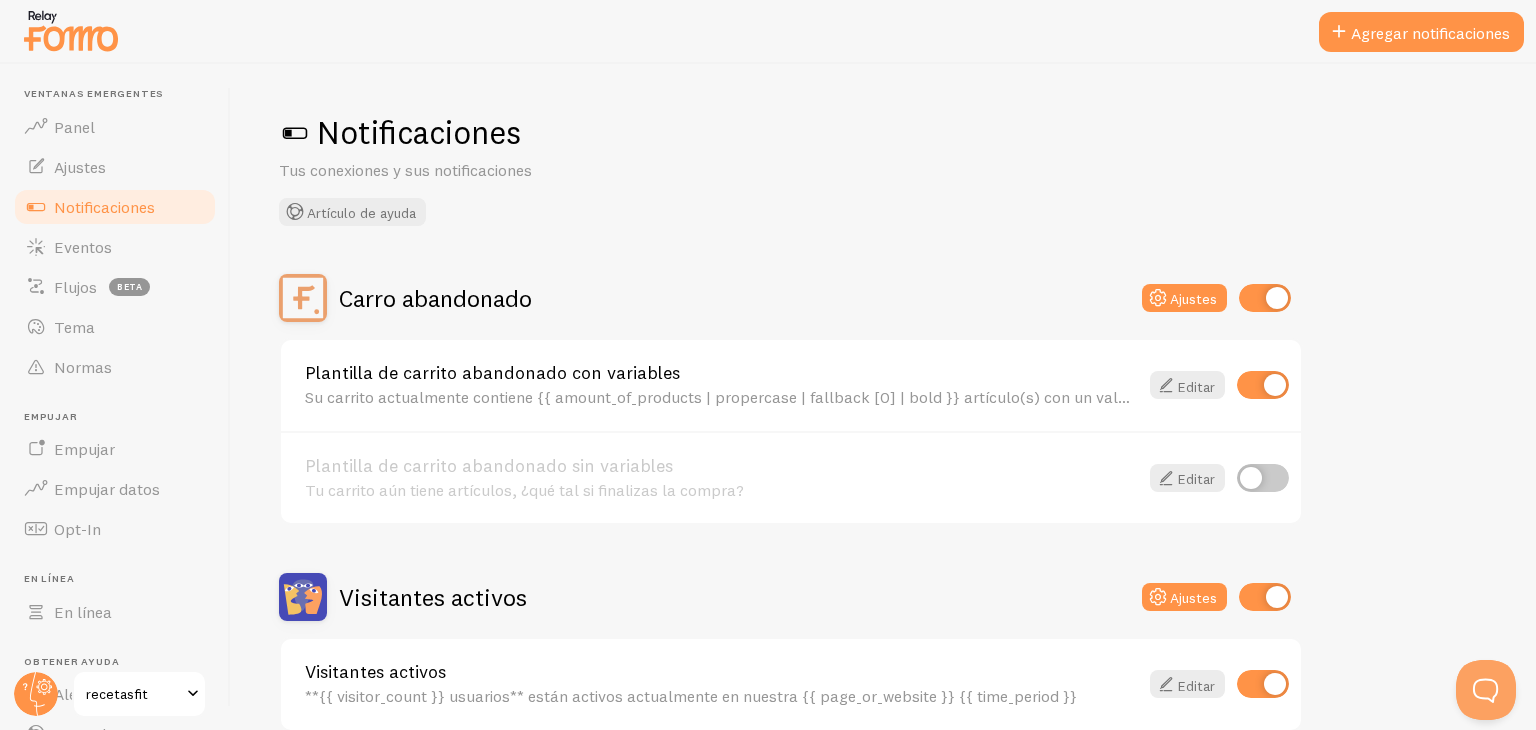 click at bounding box center [1263, 385] 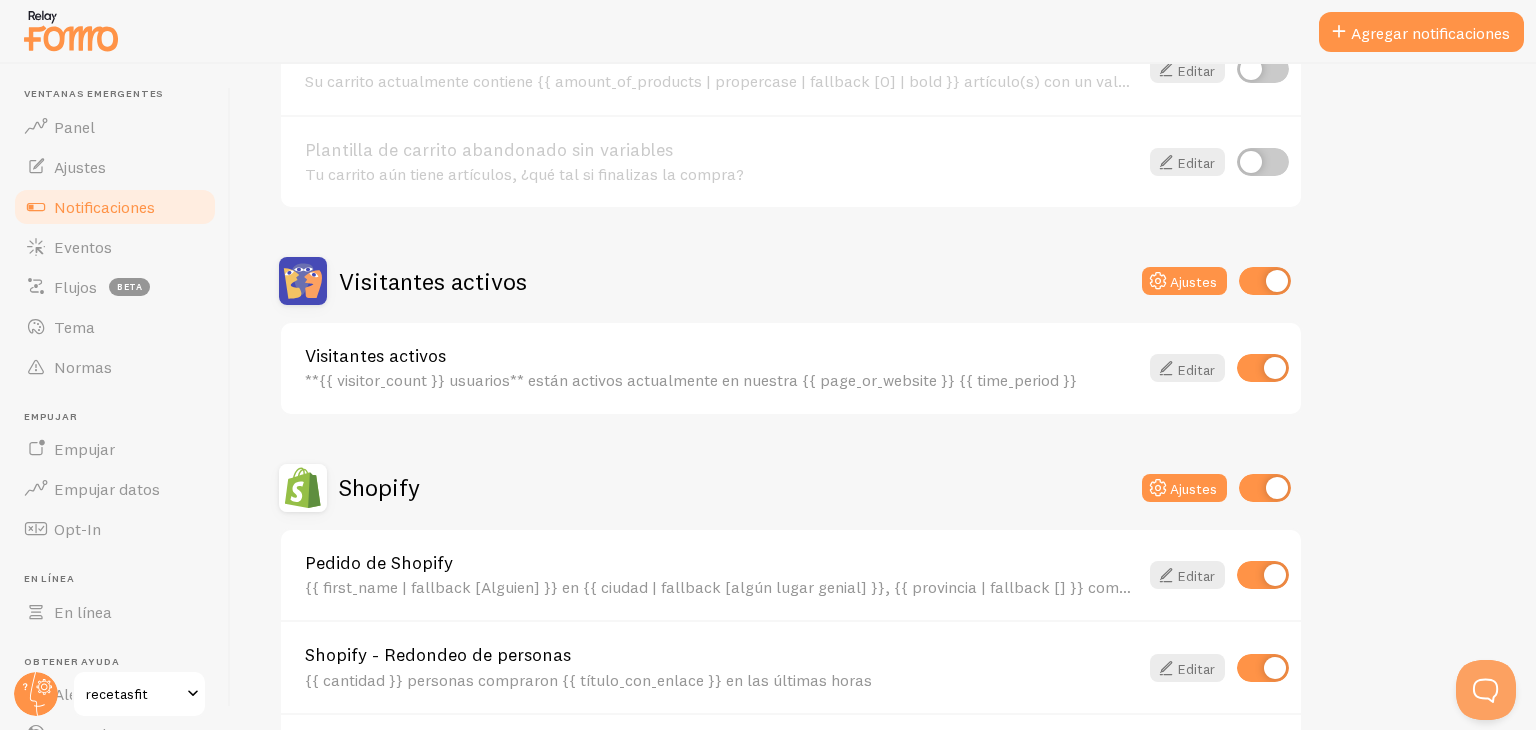 scroll, scrollTop: 319, scrollLeft: 0, axis: vertical 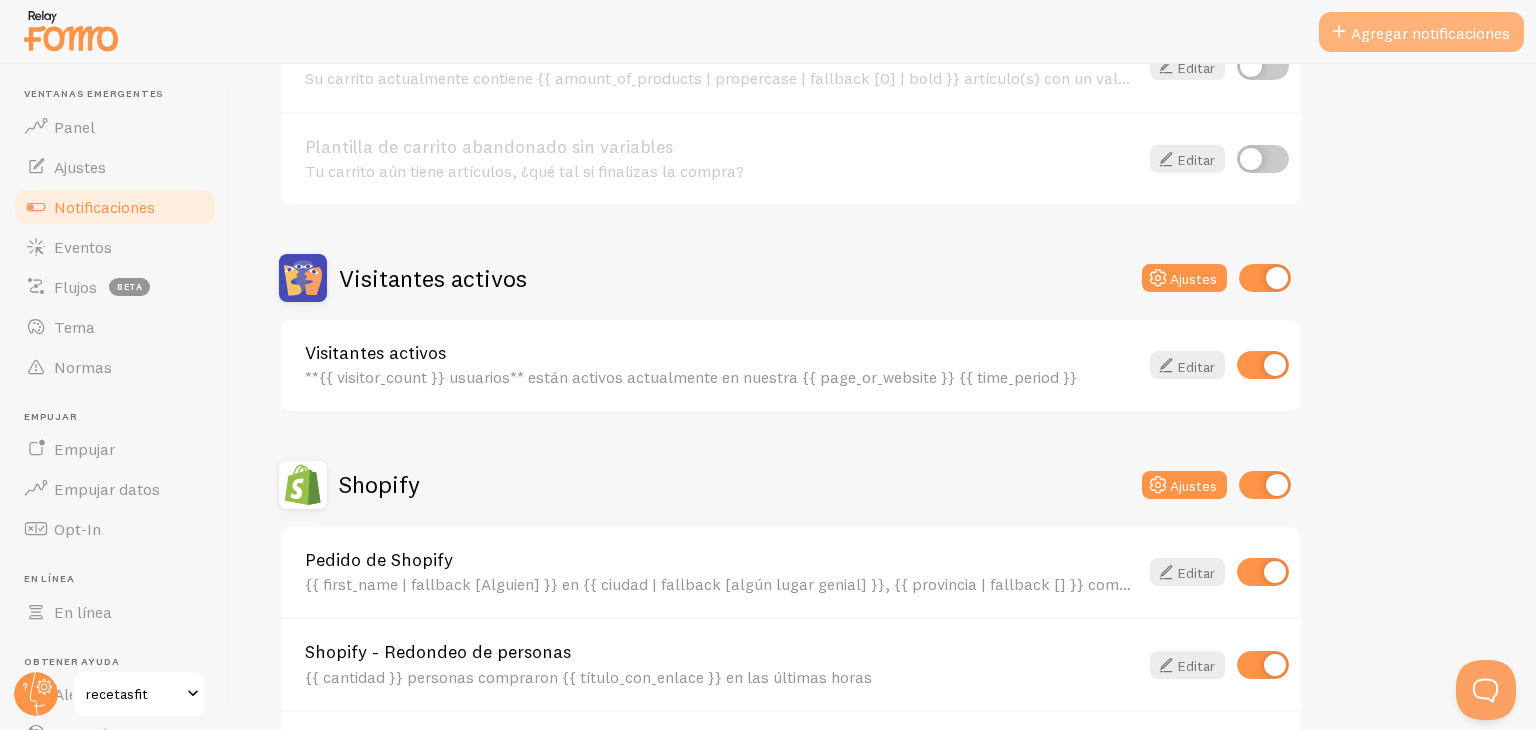 click on "Agregar notificaciones" at bounding box center (1430, 33) 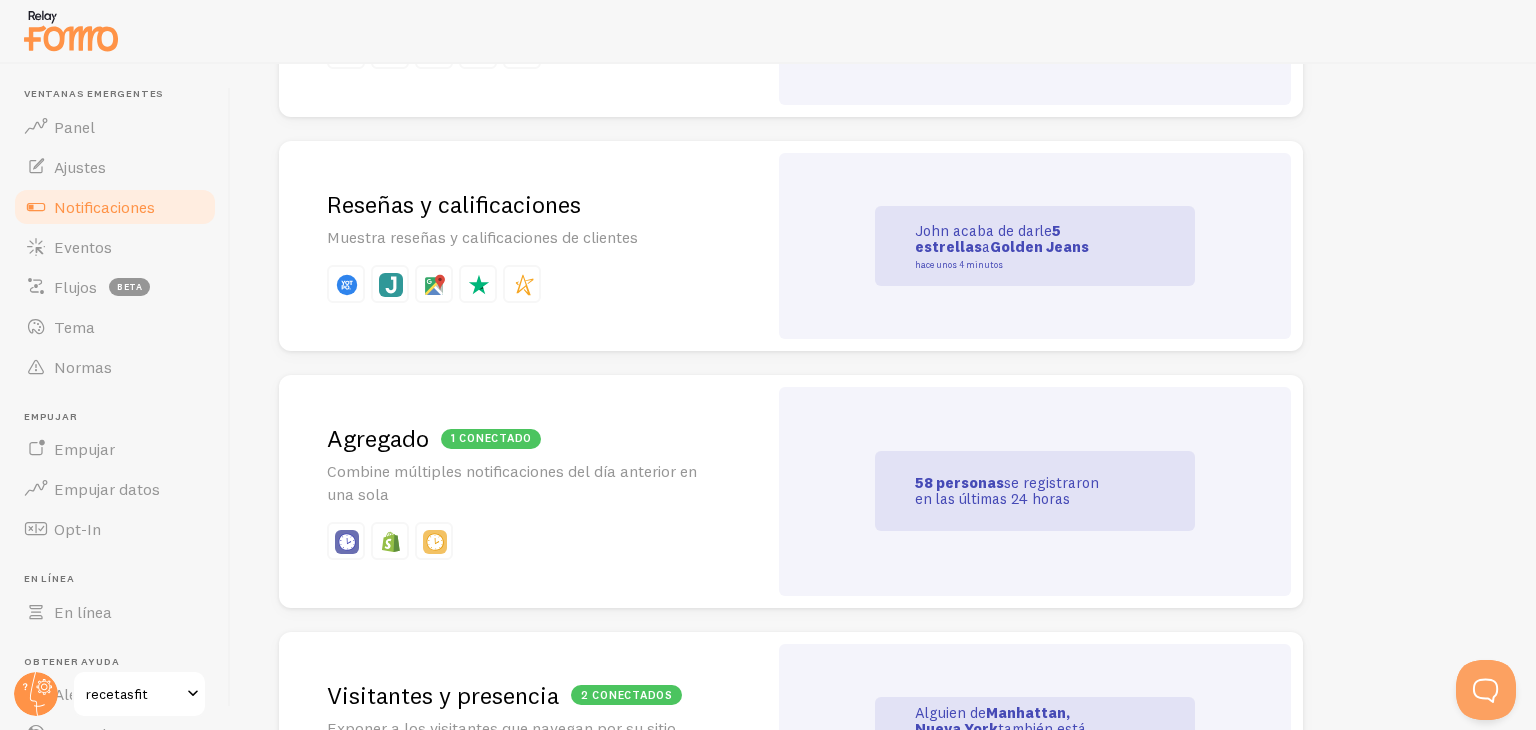 scroll, scrollTop: 670, scrollLeft: 0, axis: vertical 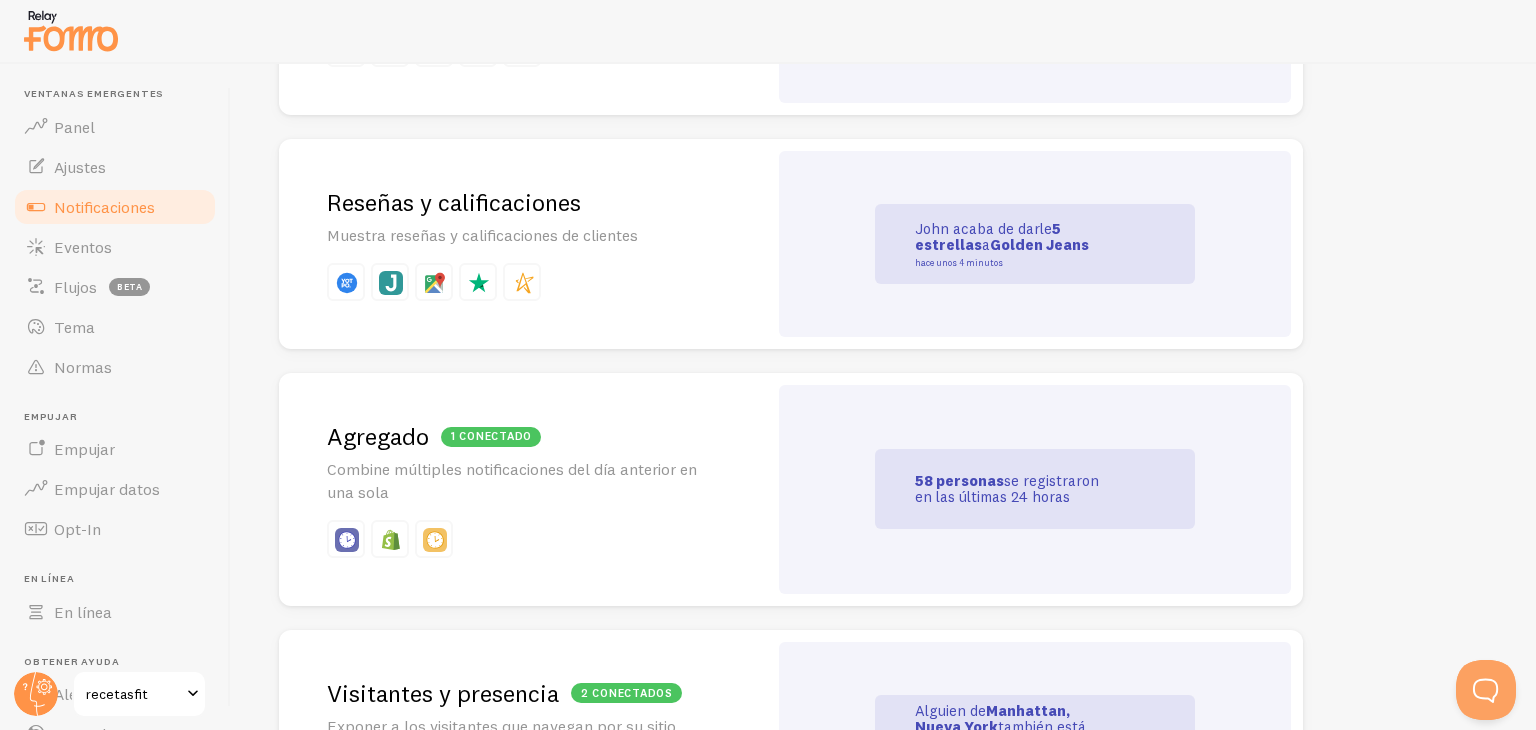 click on "Reseñas y calificaciones
Muestra reseñas y calificaciones de clientes" at bounding box center [523, 244] 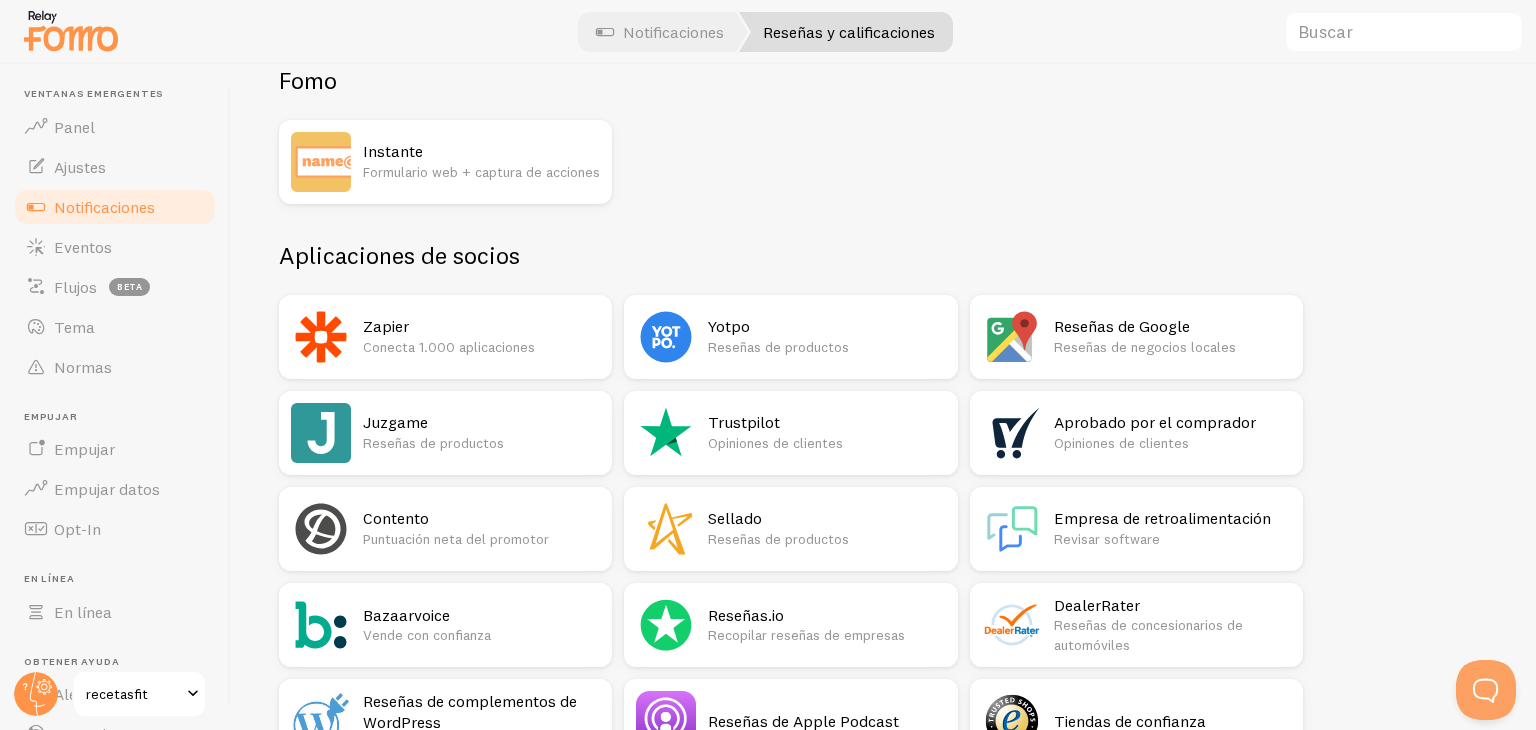 scroll, scrollTop: 0, scrollLeft: 0, axis: both 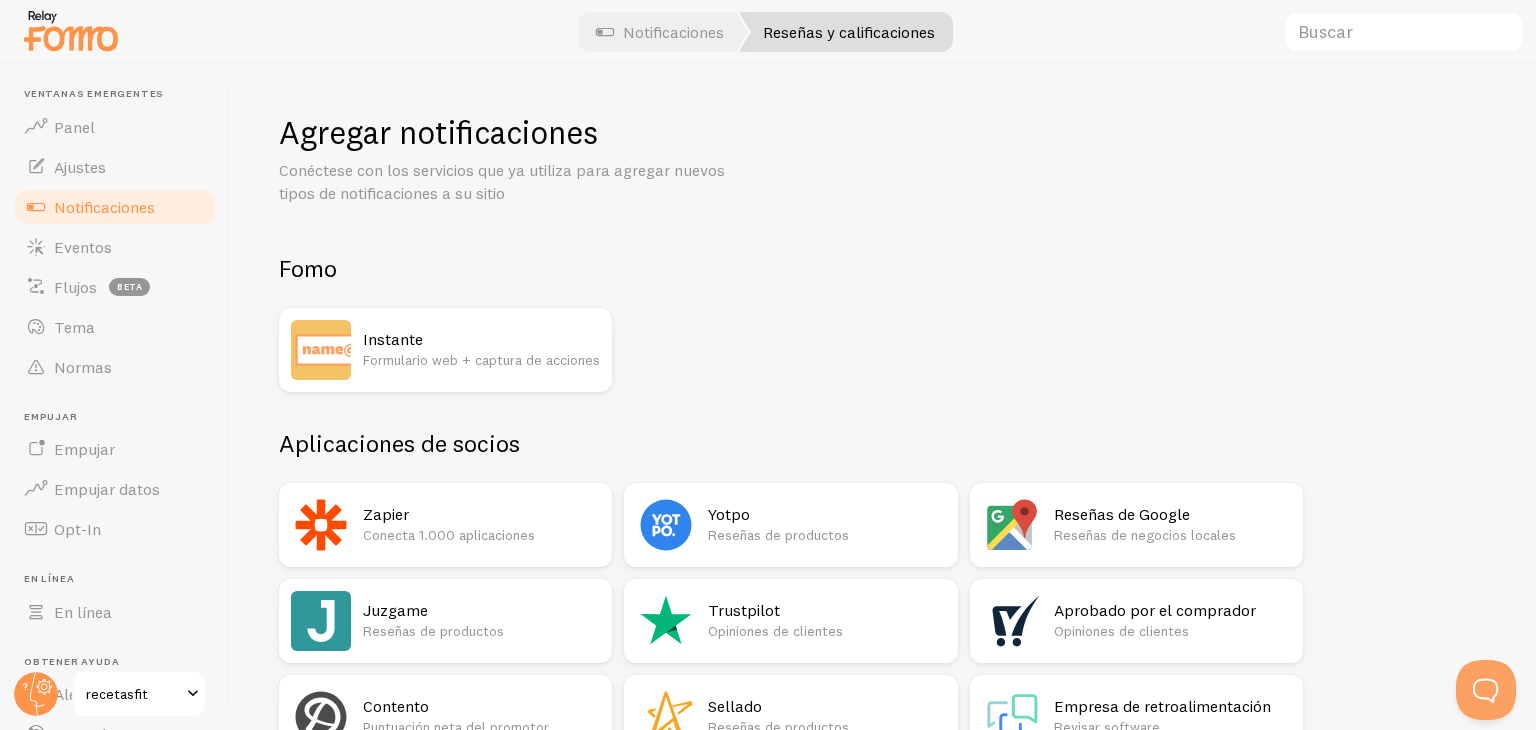 click on "Instante   Formulario web + captura de acciones" at bounding box center (445, 350) 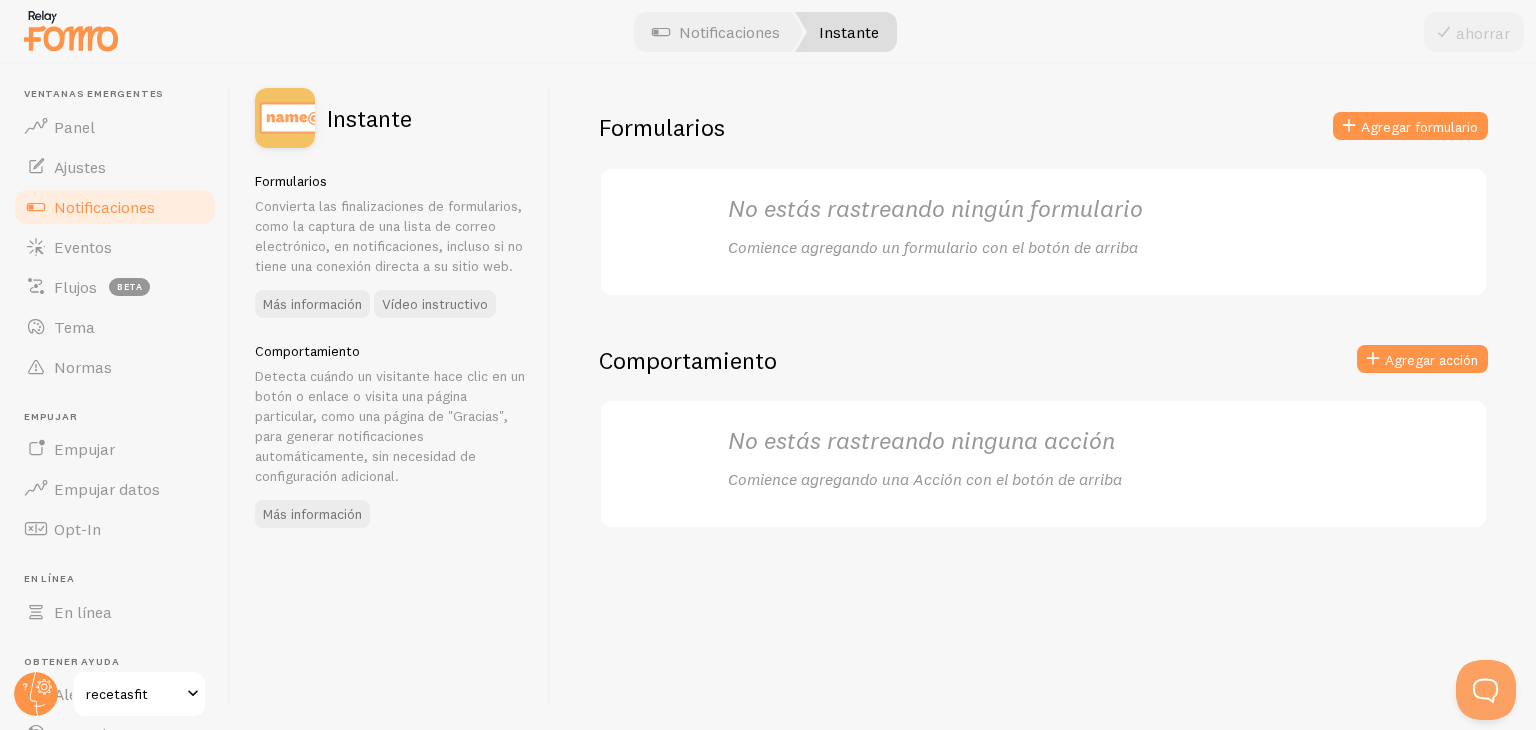 click on "Comience agregando un formulario con el botón de arriba" at bounding box center (933, 247) 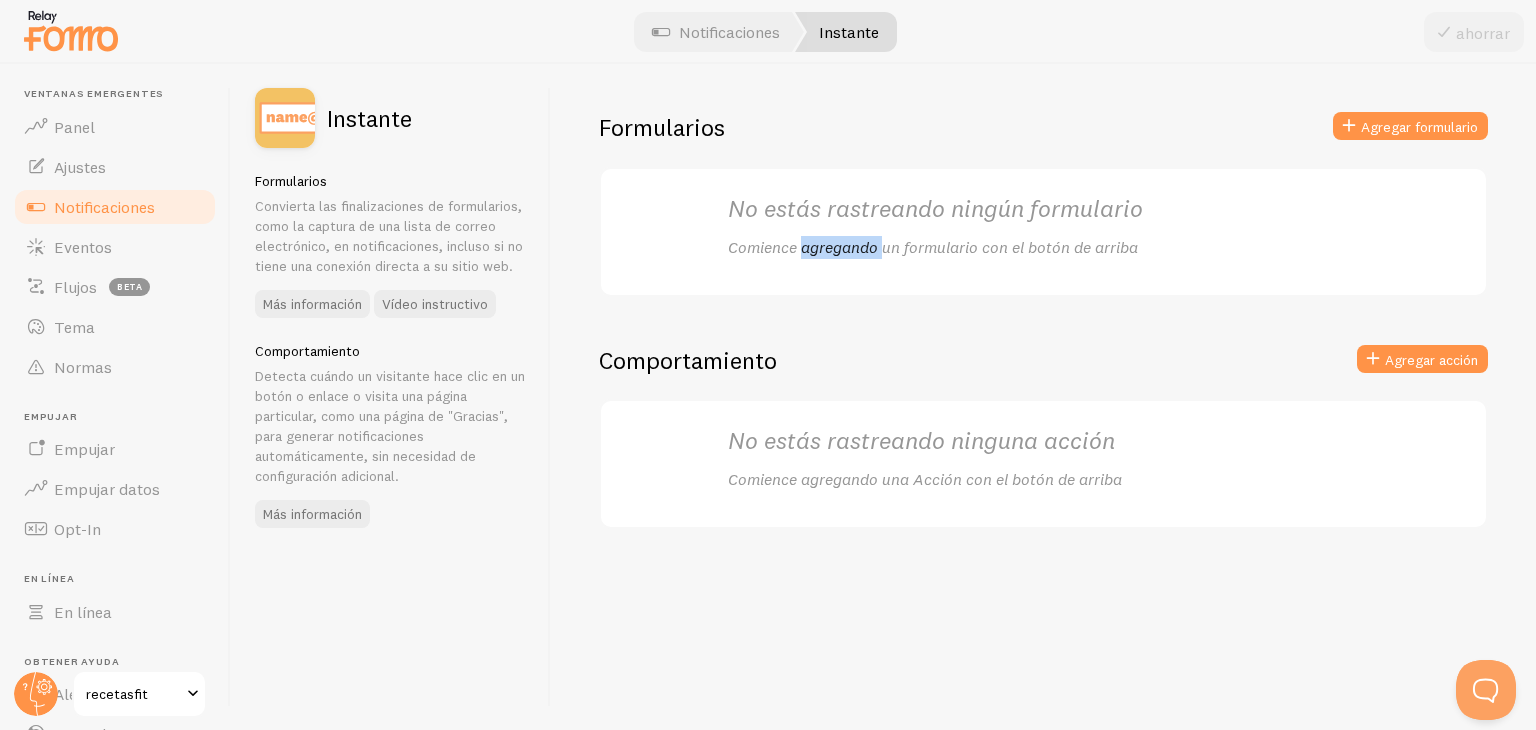 click on "Comience agregando un formulario con el botón de arriba" at bounding box center (933, 247) 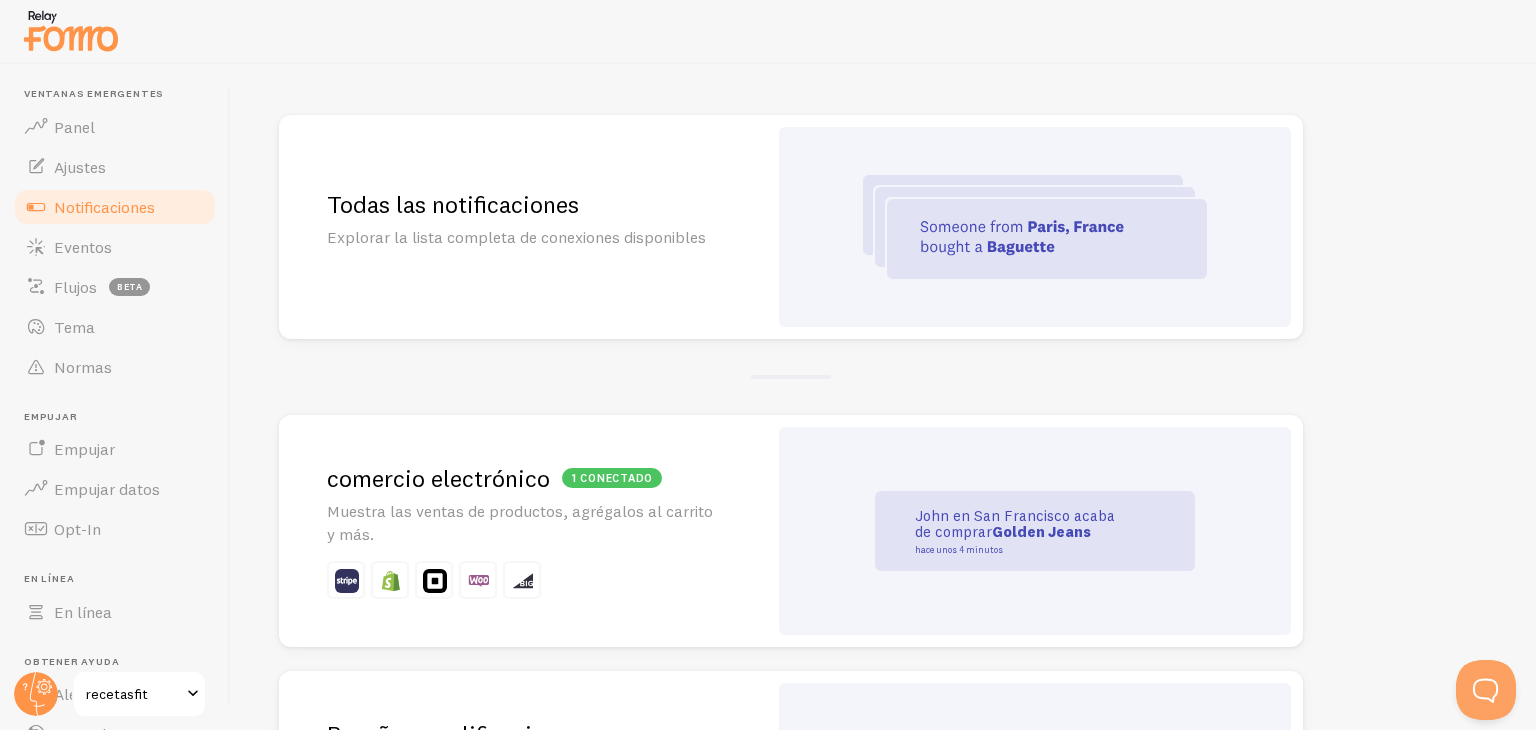 scroll, scrollTop: 156, scrollLeft: 0, axis: vertical 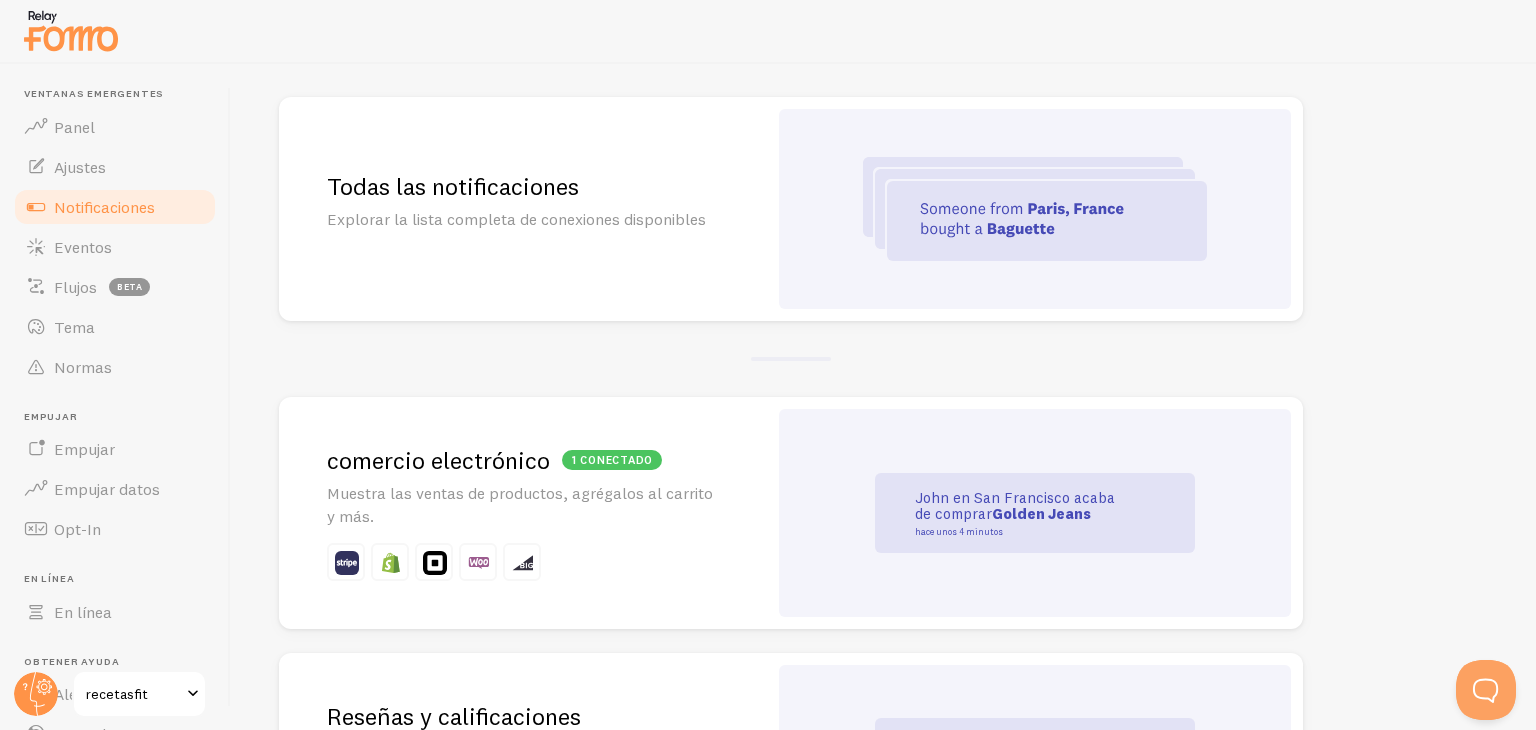 click at bounding box center (1035, 209) 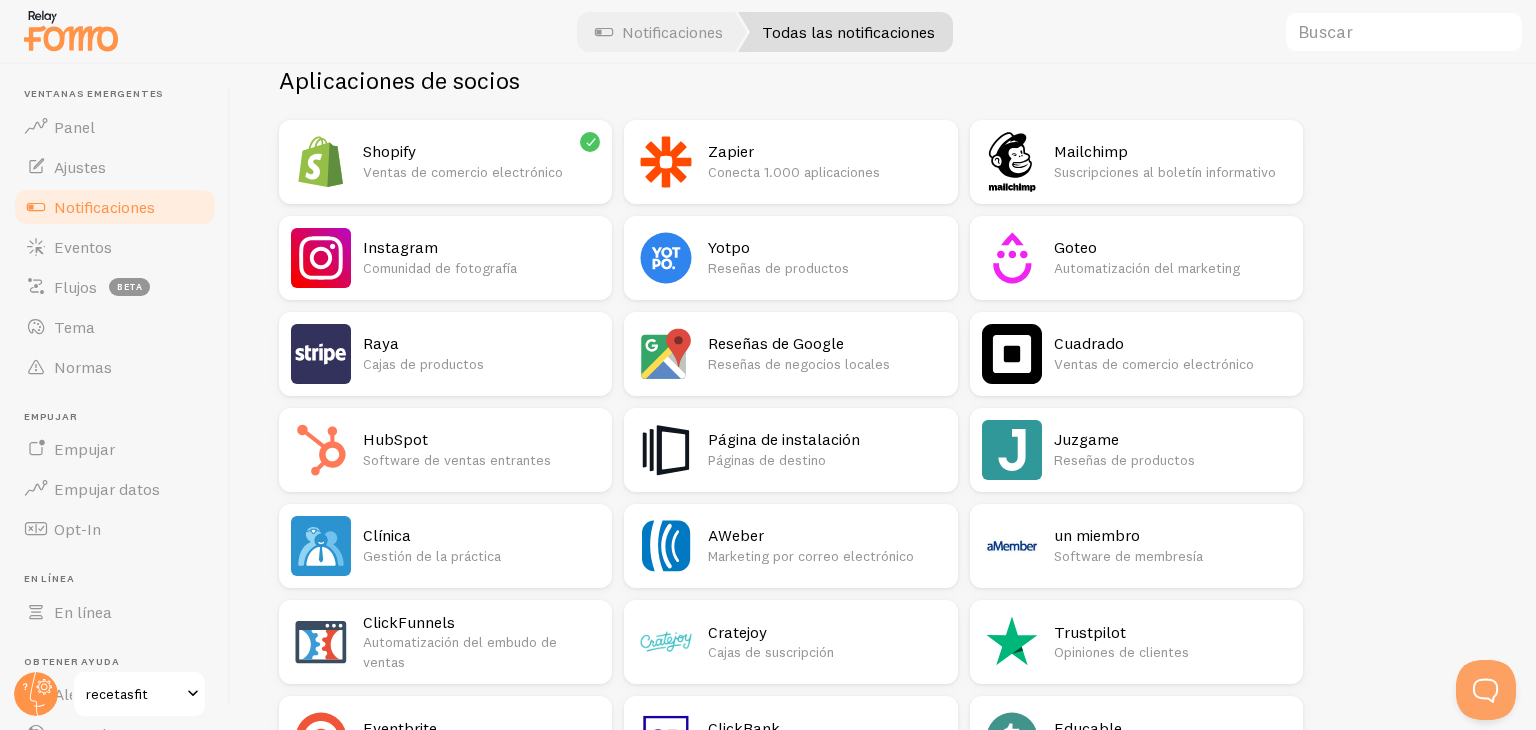 scroll, scrollTop: 557, scrollLeft: 0, axis: vertical 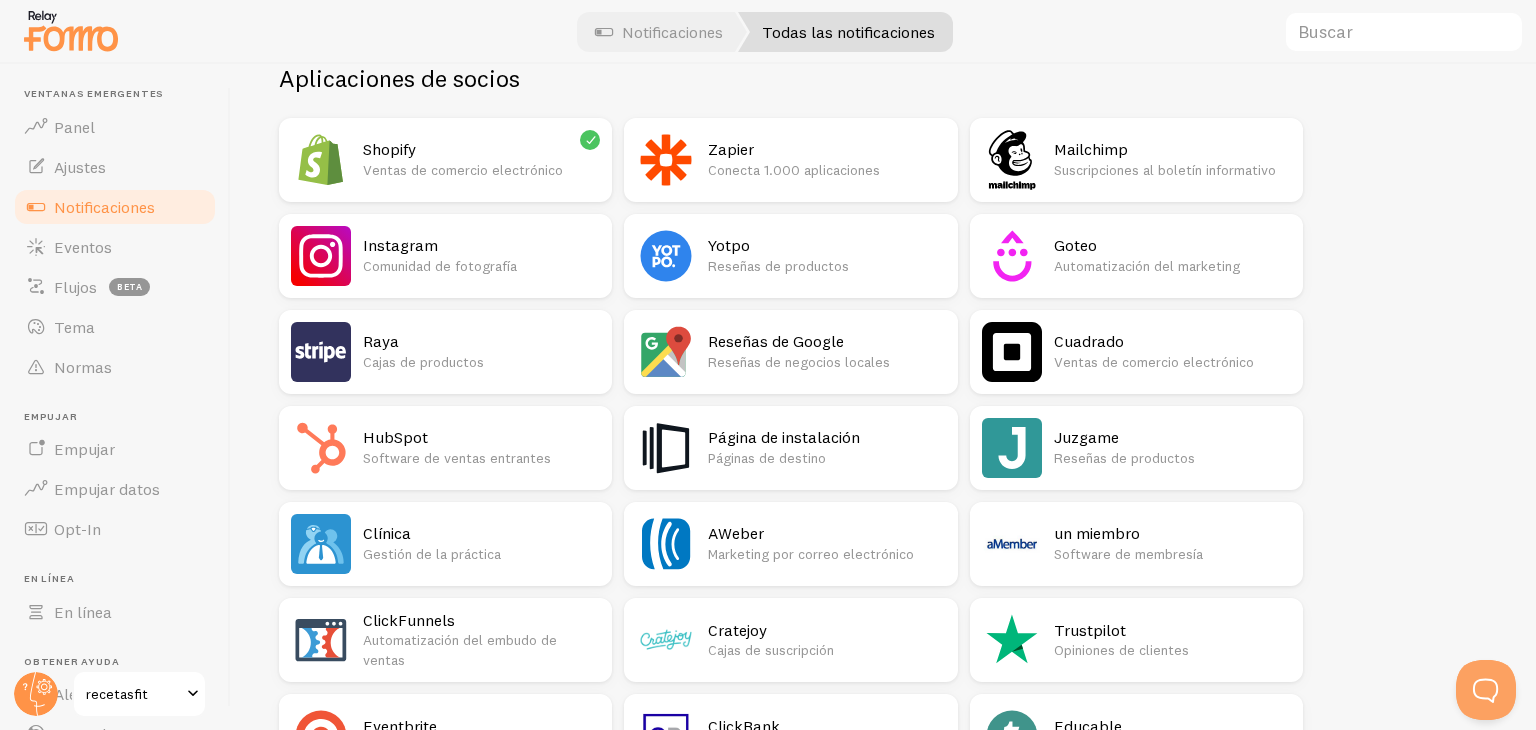 click on "Instagram   Comunidad de fotografía" at bounding box center [481, 256] 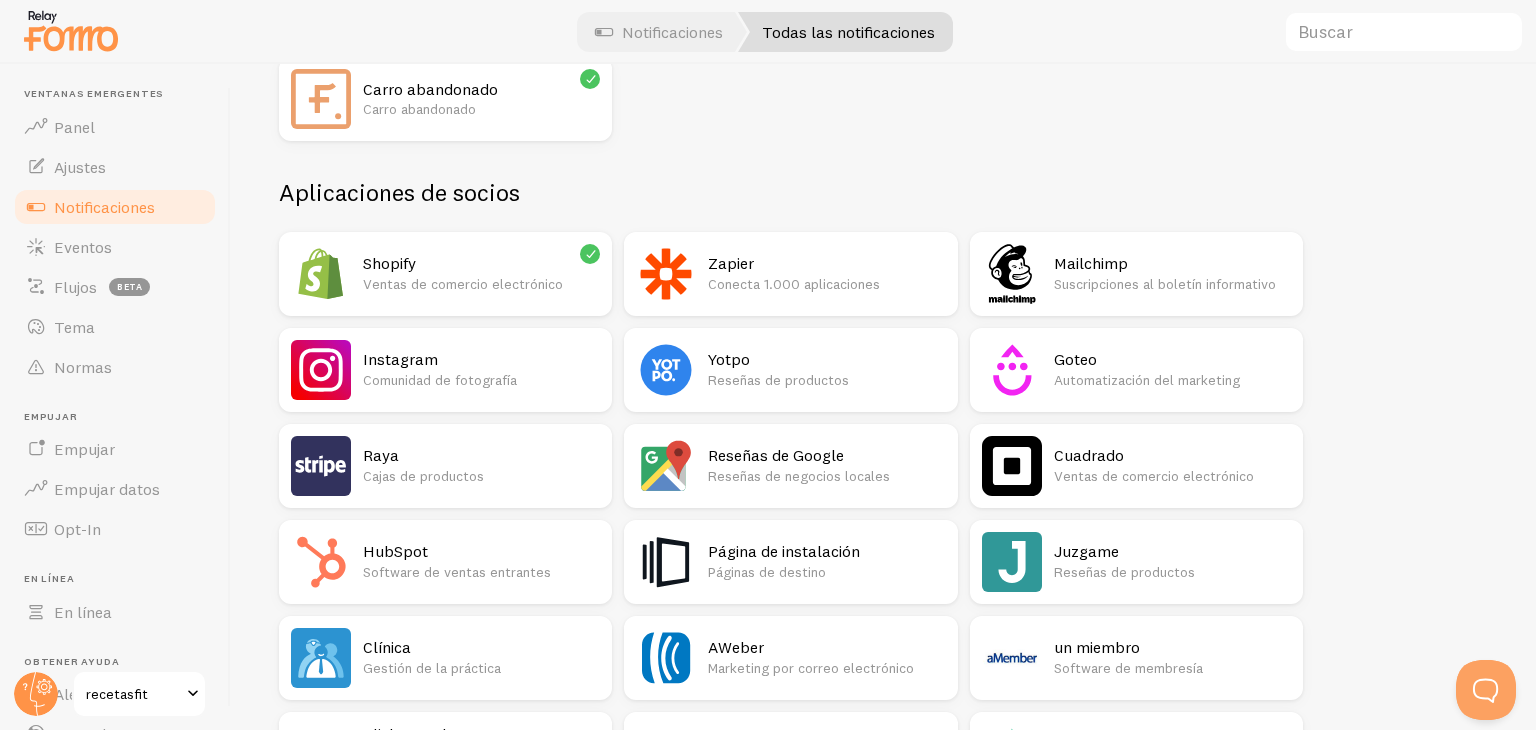 scroll, scrollTop: 0, scrollLeft: 0, axis: both 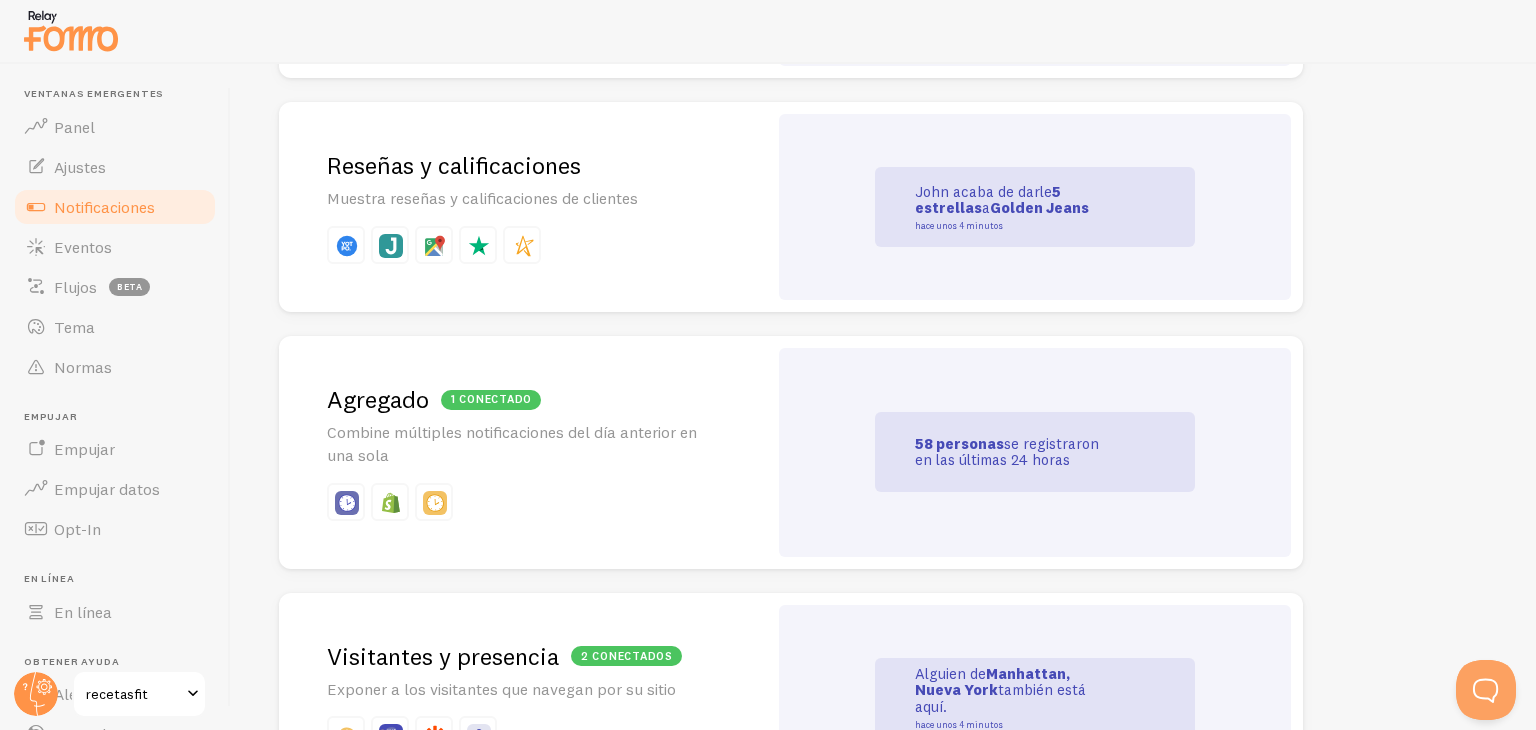 click on "Muestra reseñas y calificaciones de clientes" at bounding box center [482, 198] 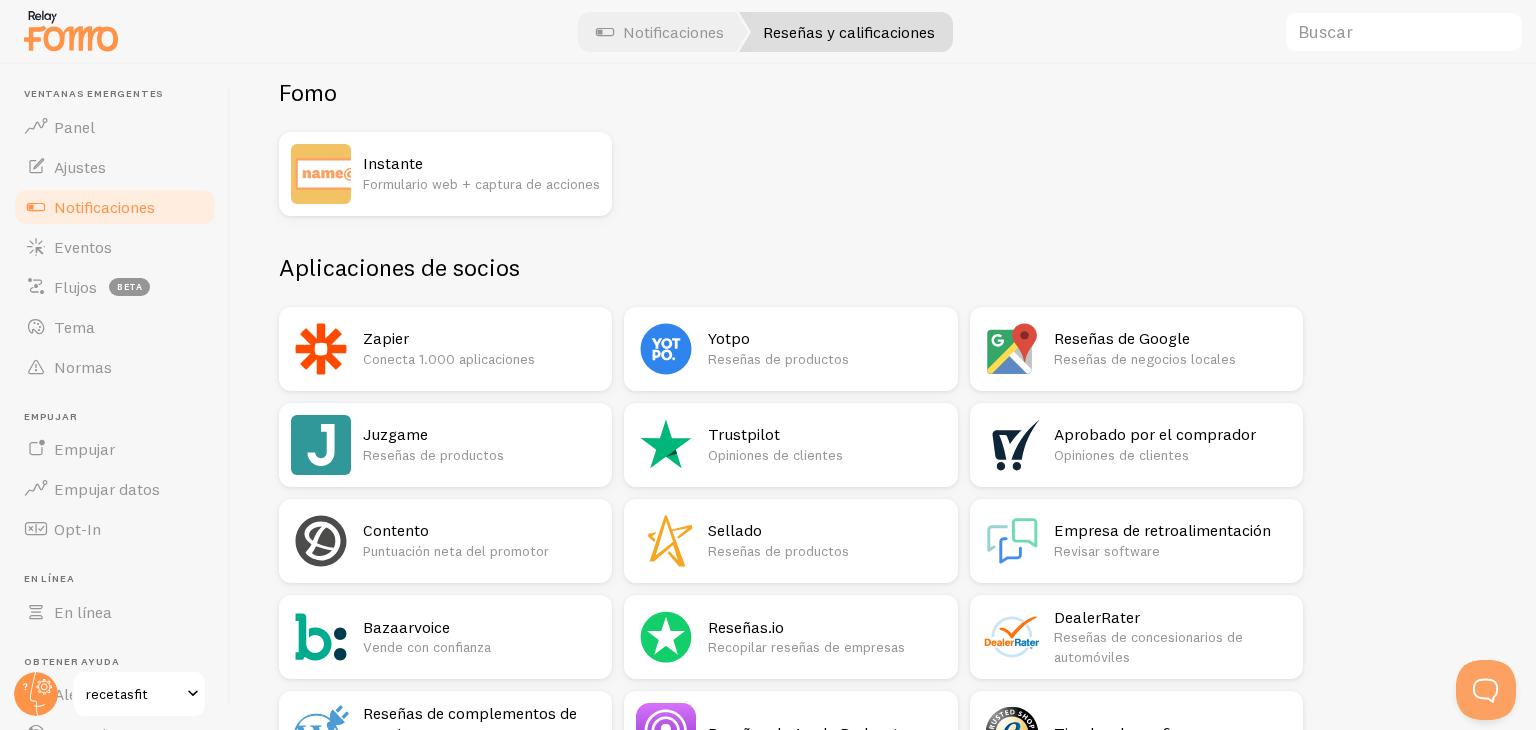 scroll, scrollTop: 178, scrollLeft: 0, axis: vertical 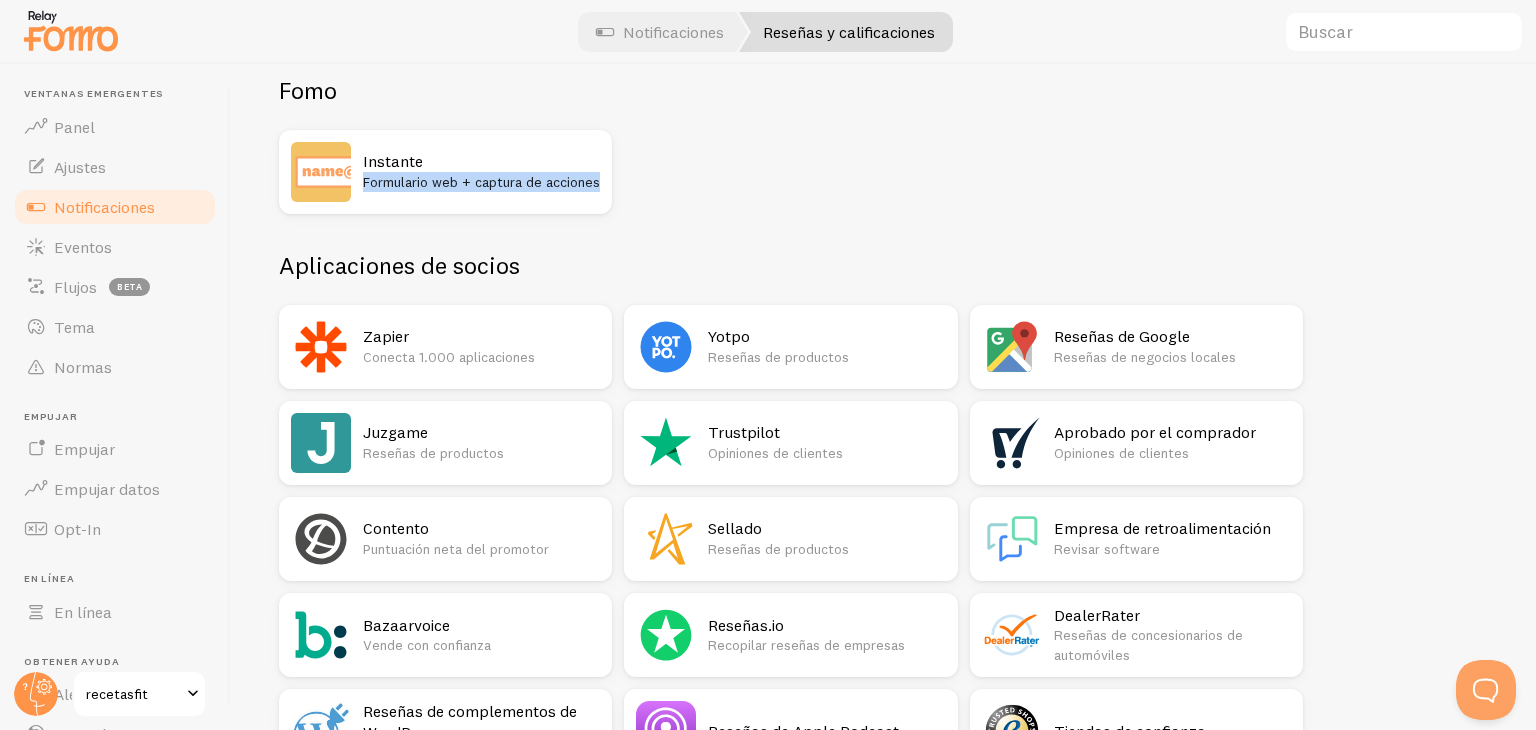 drag, startPoint x: 464, startPoint y: 156, endPoint x: 774, endPoint y: 281, distance: 334.2529 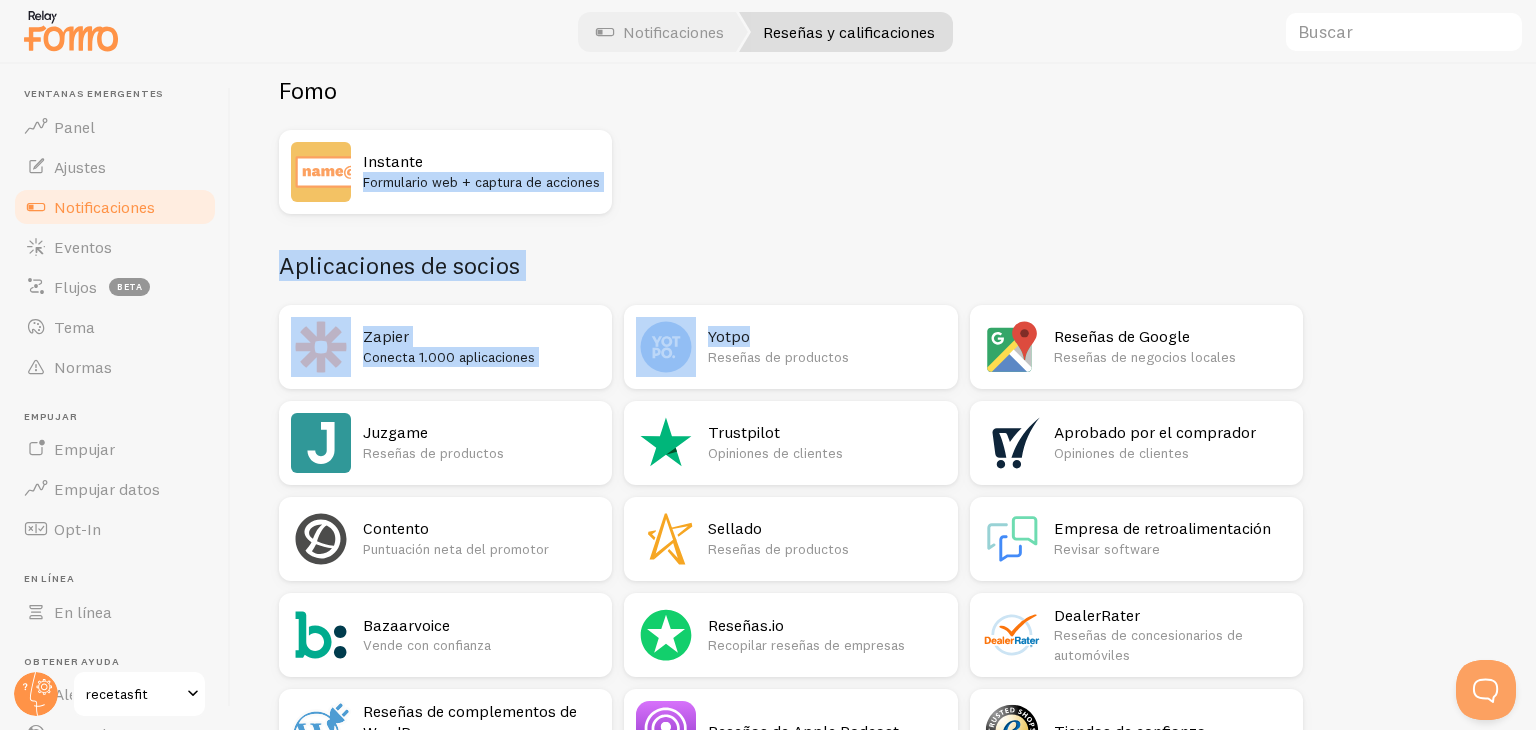 click on "Fomo       Instante   Formulario web + captura de acciones" at bounding box center [791, 144] 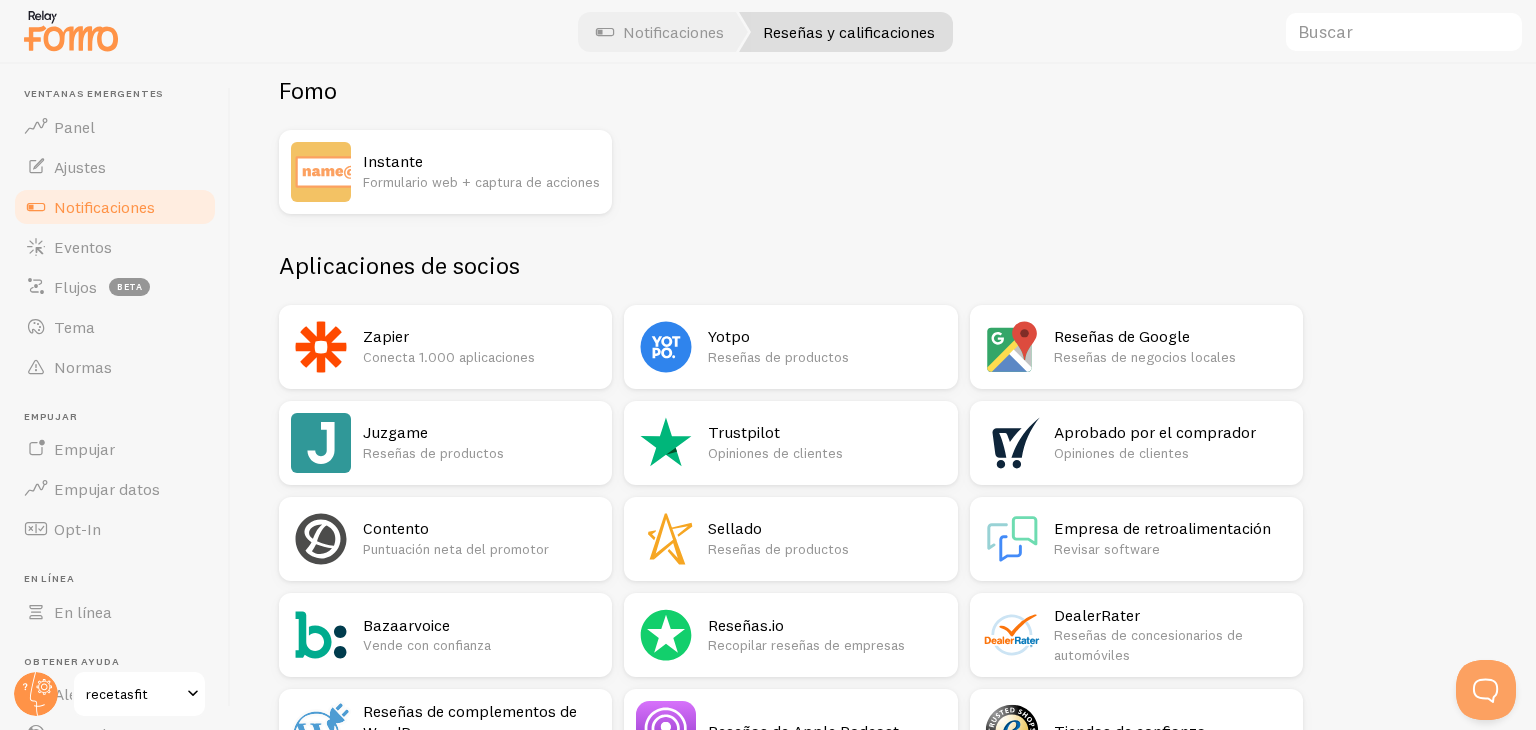 click on "Instante" at bounding box center (481, 161) 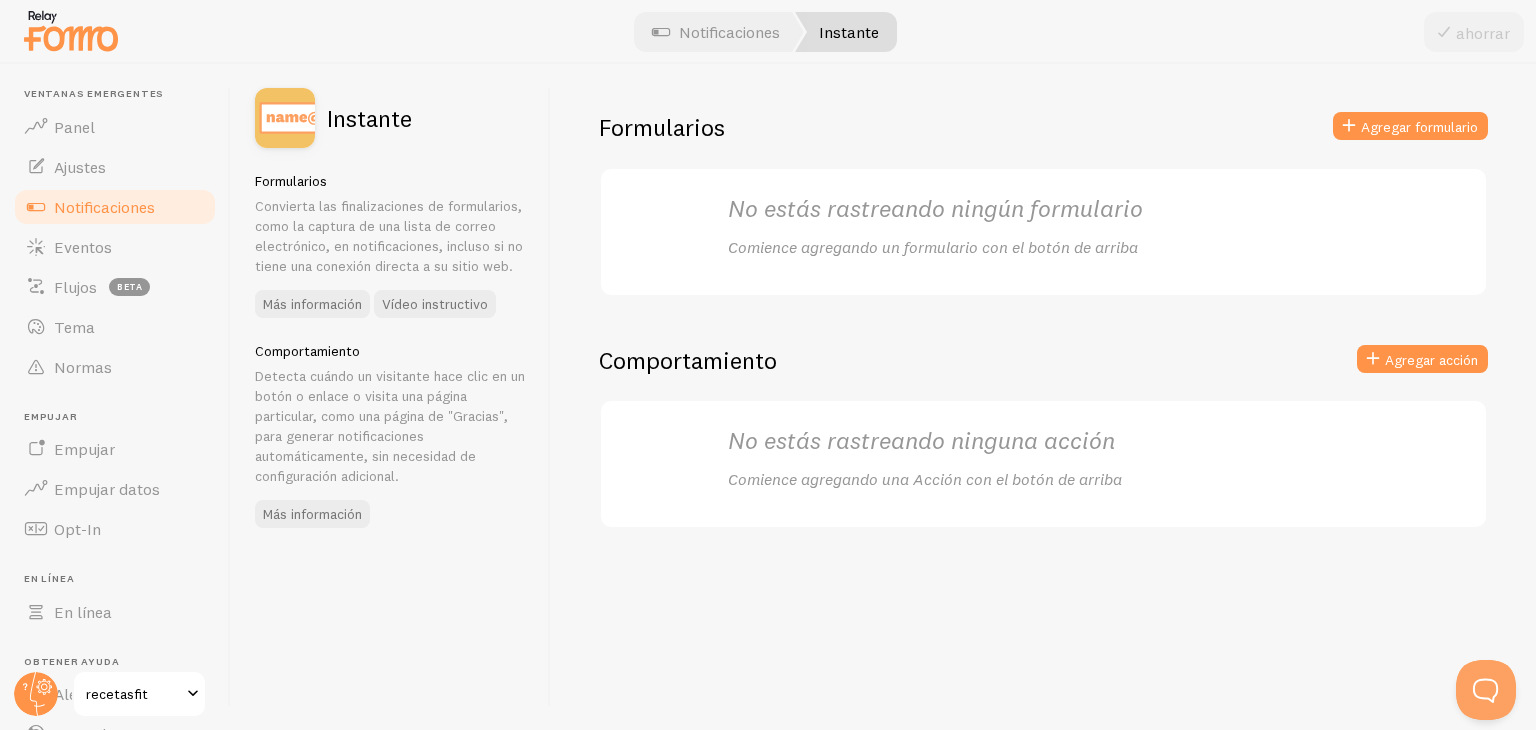 click on "Formularios
Agregar formulario
No estás rastreando ningún formulario     Comience agregando un formulario con el botón de arriba
Comportamiento
Agregar acción
No estás rastreando ninguna acción     Comience agregando una Acción con el botón de arriba" at bounding box center [1043, 397] 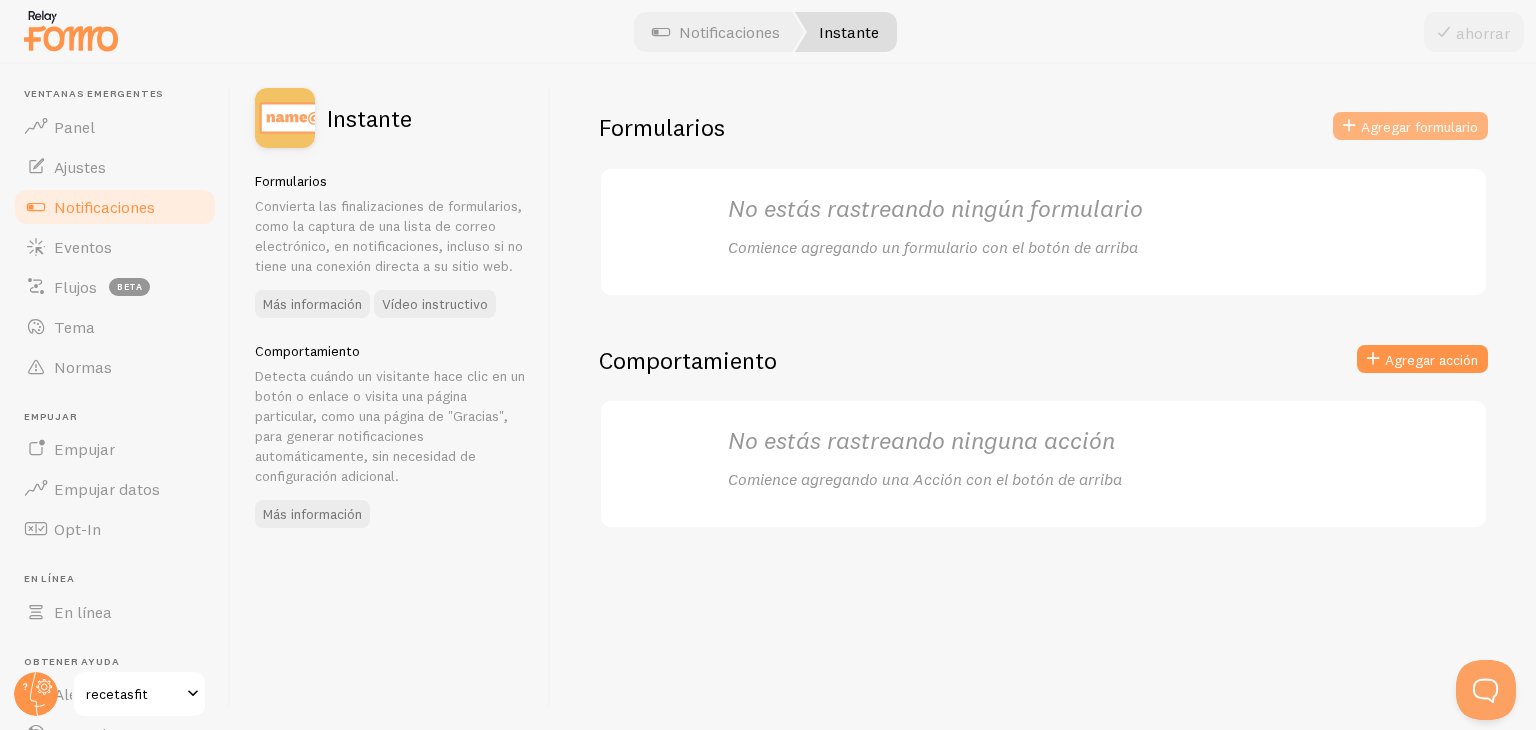 click on "Agregar formulario" at bounding box center (1419, 127) 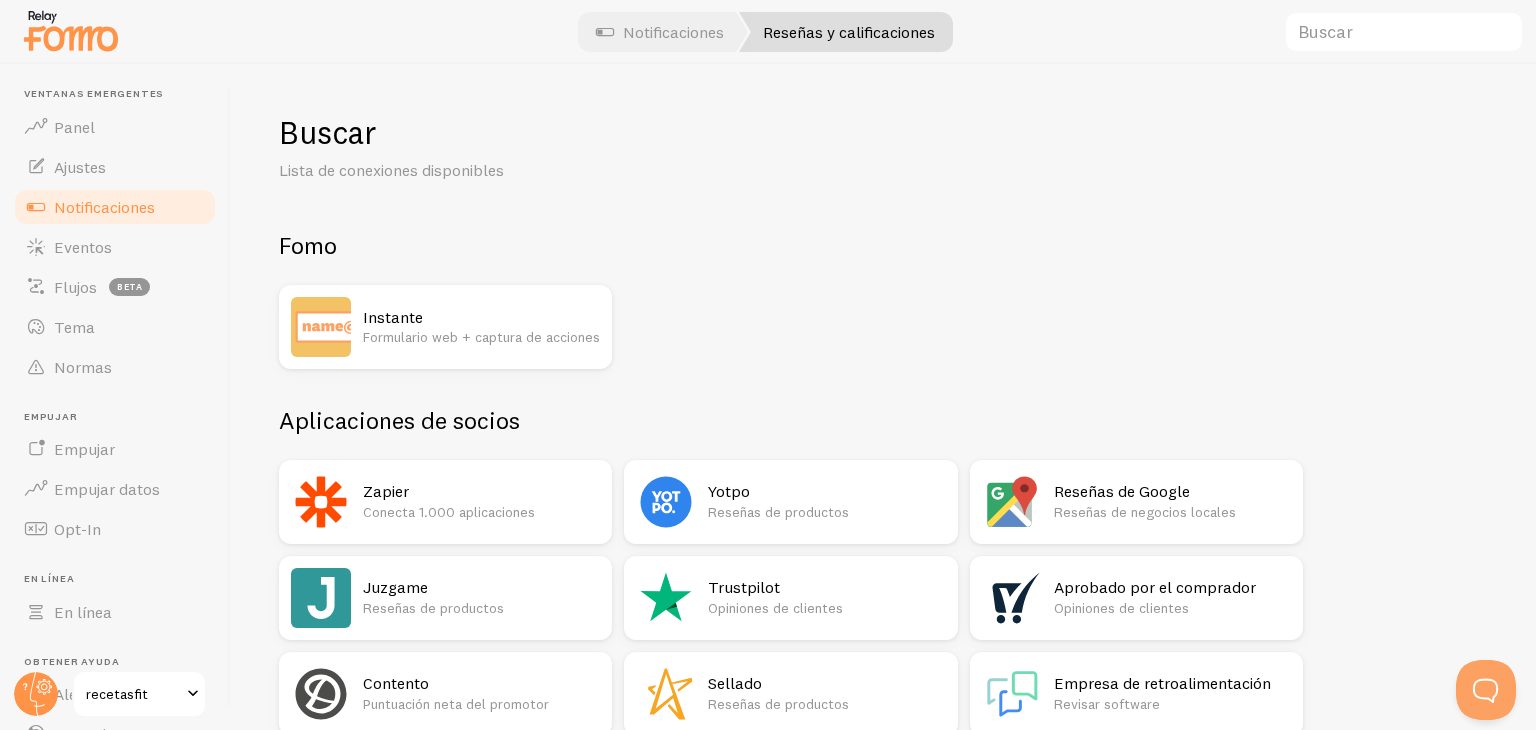 click on "Reseñas de Google   Reseñas de negocios locales" at bounding box center [1172, 502] 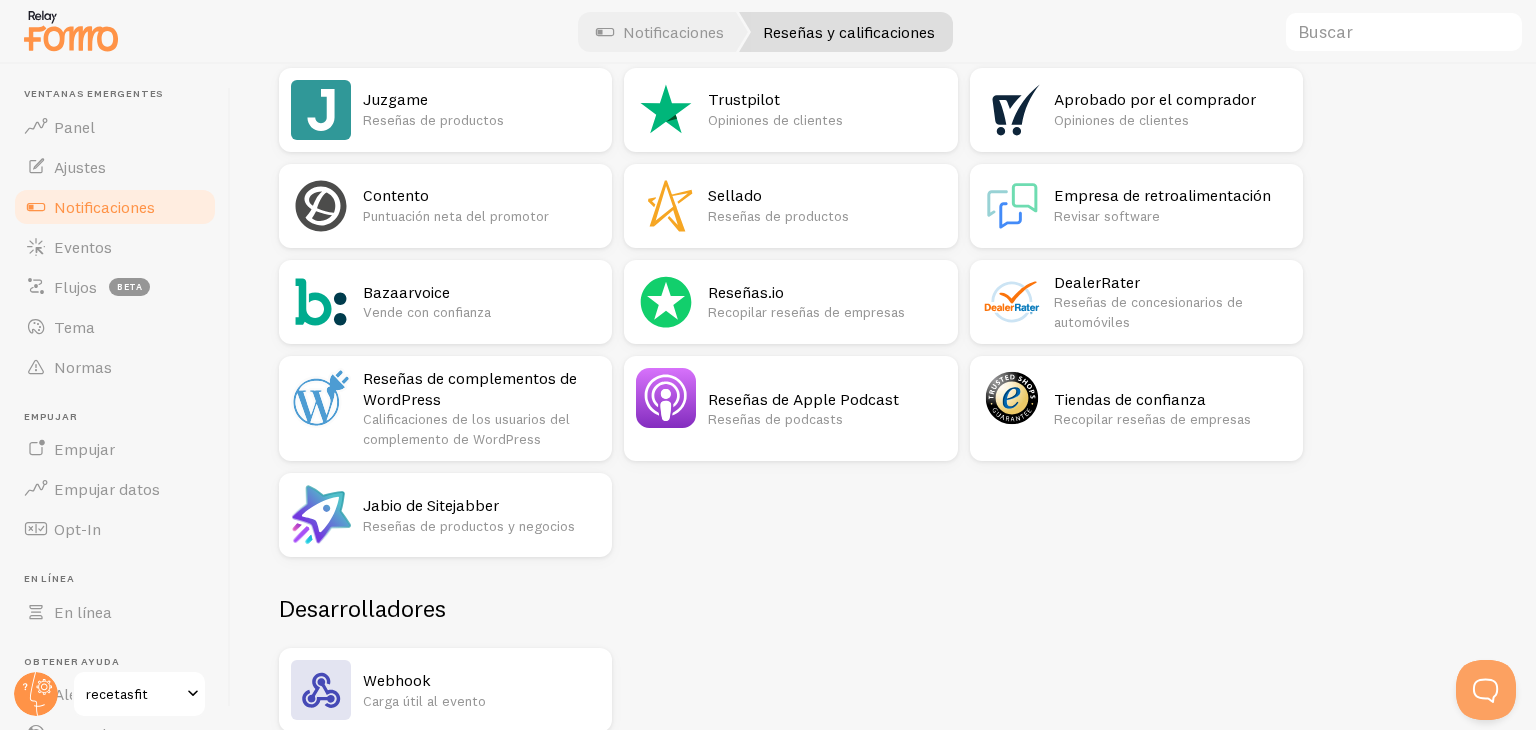 scroll, scrollTop: 586, scrollLeft: 0, axis: vertical 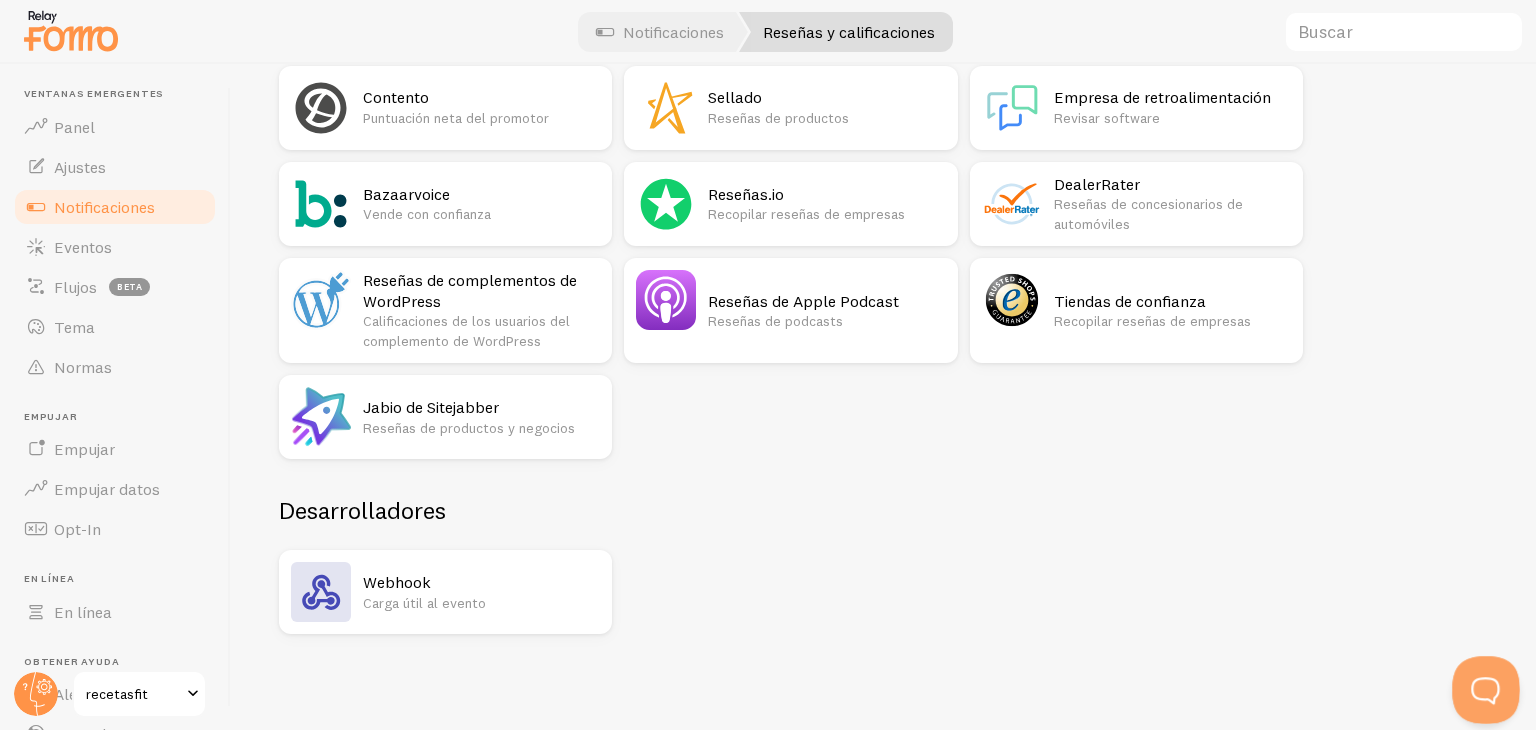 click at bounding box center (1482, 686) 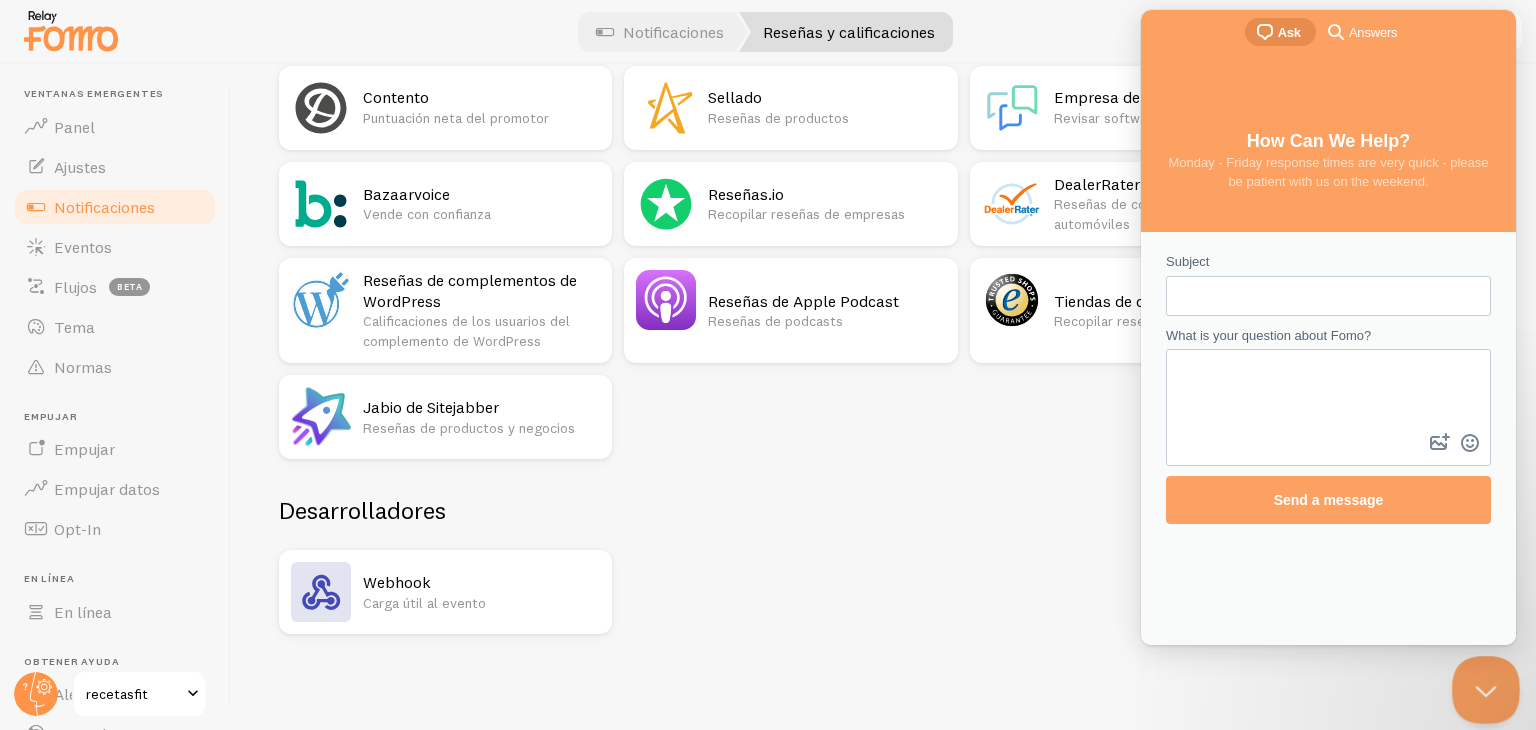 scroll, scrollTop: 0, scrollLeft: 0, axis: both 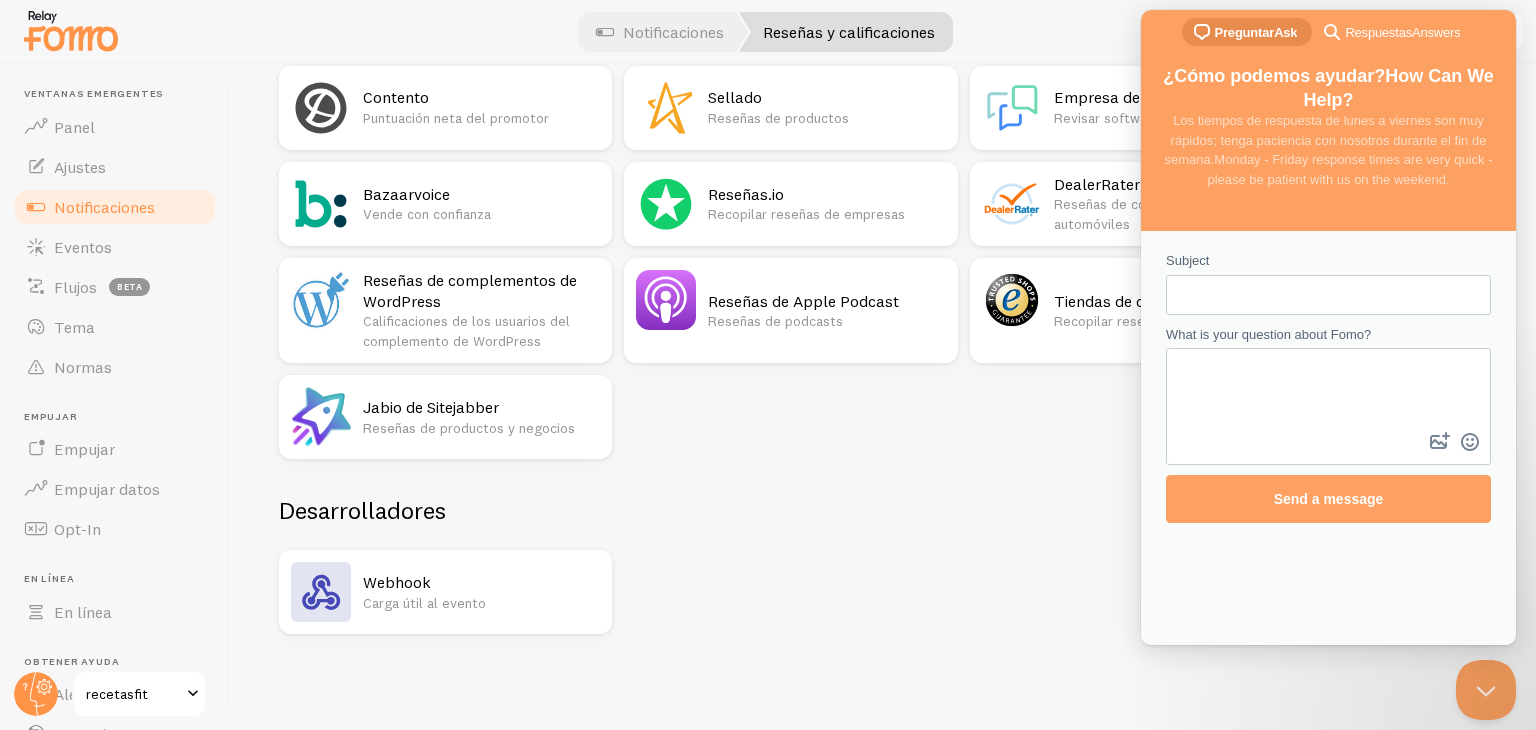 click on "Fomo       Instante   Formulario web + captura de acciones   Aplicaciones de socios       Zapier   Conecta 1.000 aplicaciones       Yotpo   Reseñas de productos       Reseñas de Google   Reseñas de negocios locales       Juzgame   Reseñas de productos       Trustpilot   Opiniones de clientes       Aprobado por el comprador   Opiniones de clientes       Contento   Puntuación neta del promotor       Sellado   Reseñas de productos       Empresa de retroalimentación   Revisar software       Bazaarvoice   Vende con confianza       Reseñas.io   Recopilar reseñas de empresas       DealerRater   Reseñas de concesionarios de automóviles       Reseñas de complementos de WordPress   Calificaciones de los usuarios del complemento de WordPress       Reseñas de Apple Podcast   Reseñas de podcasts       Tiendas de confianza   Recopilar reseñas de empresas       Jabio de Sitejabber   Reseñas de productos y negocios   Desarrolladores       Webhook   Carga útil al evento" at bounding box center (883, 139) 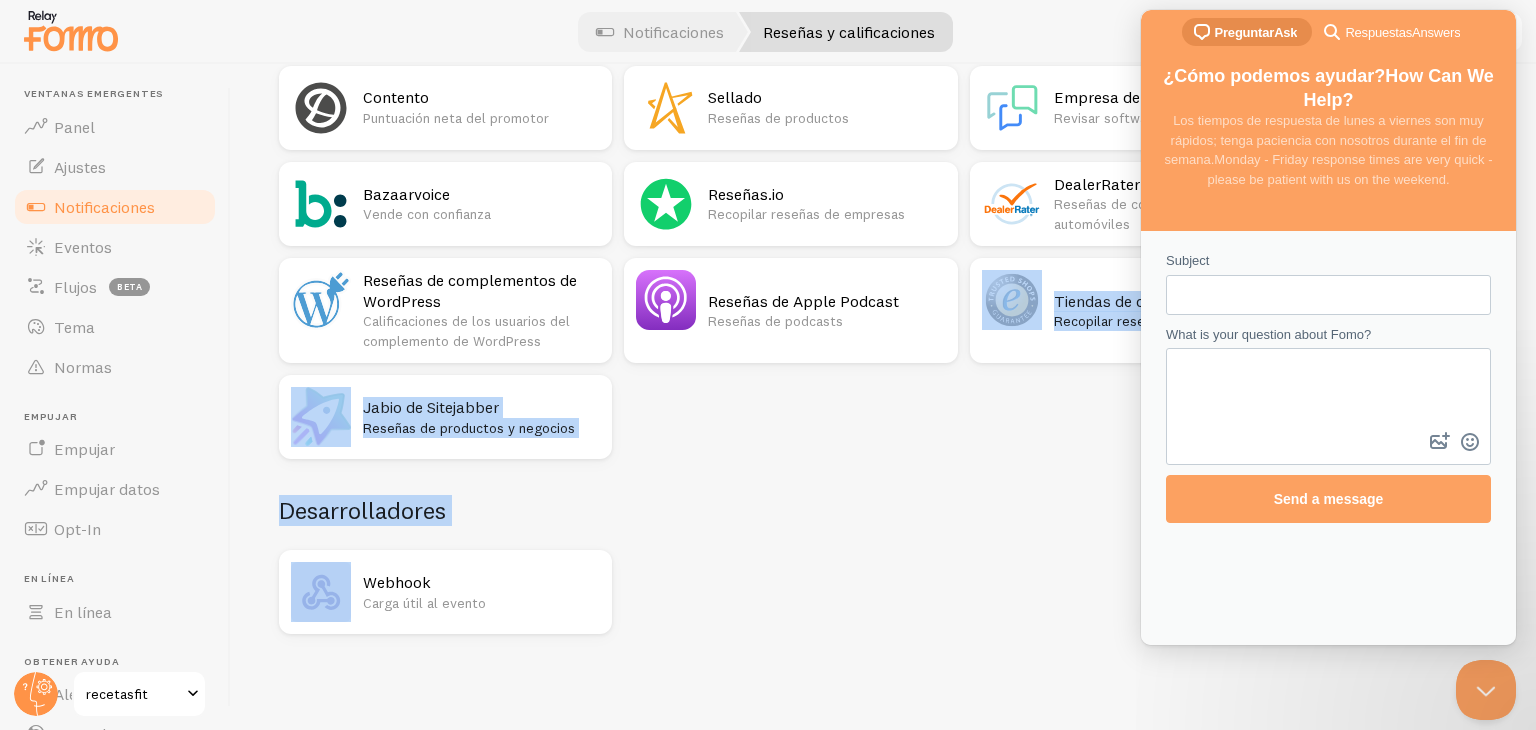 drag, startPoint x: 1971, startPoint y: 472, endPoint x: 1239, endPoint y: 389, distance: 736.69055 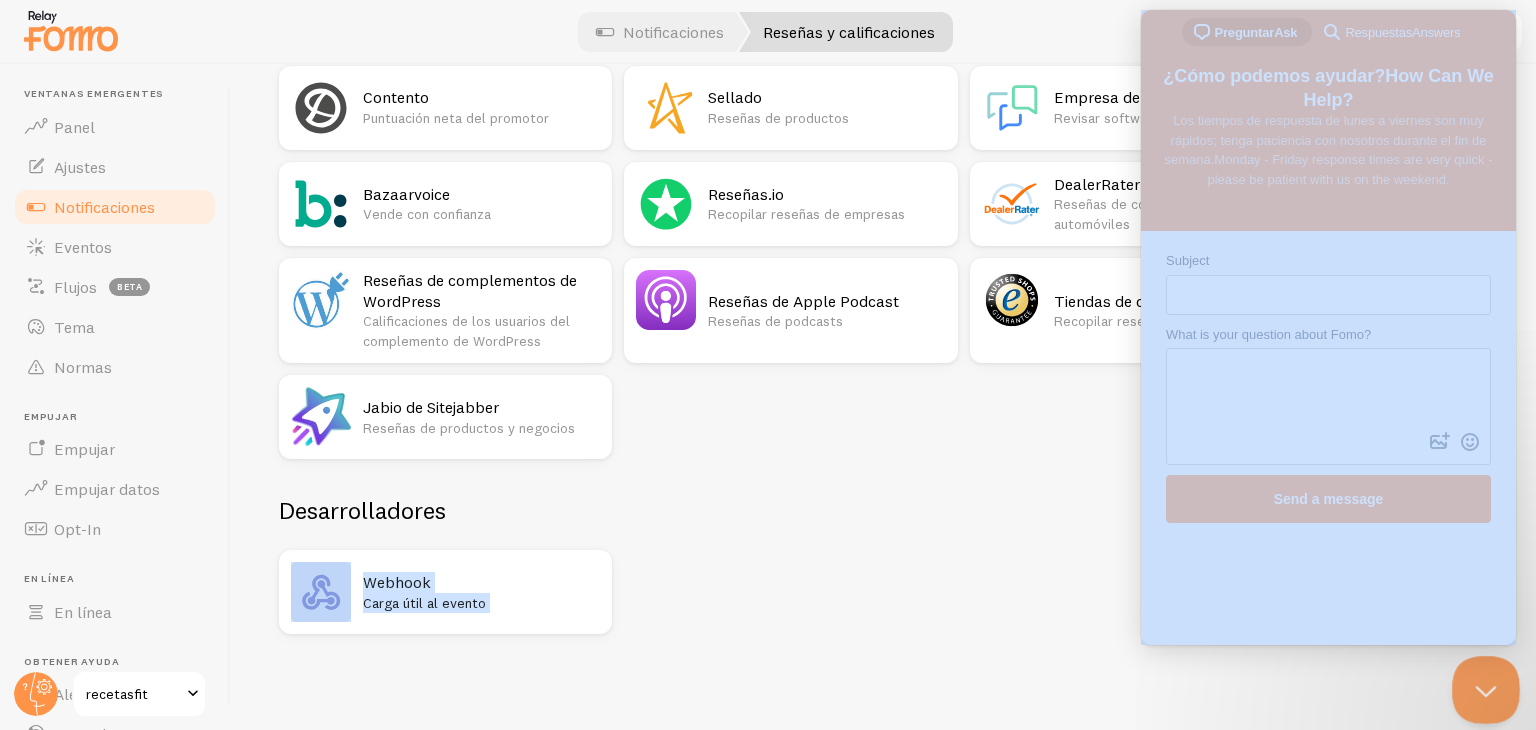 click at bounding box center [1482, 686] 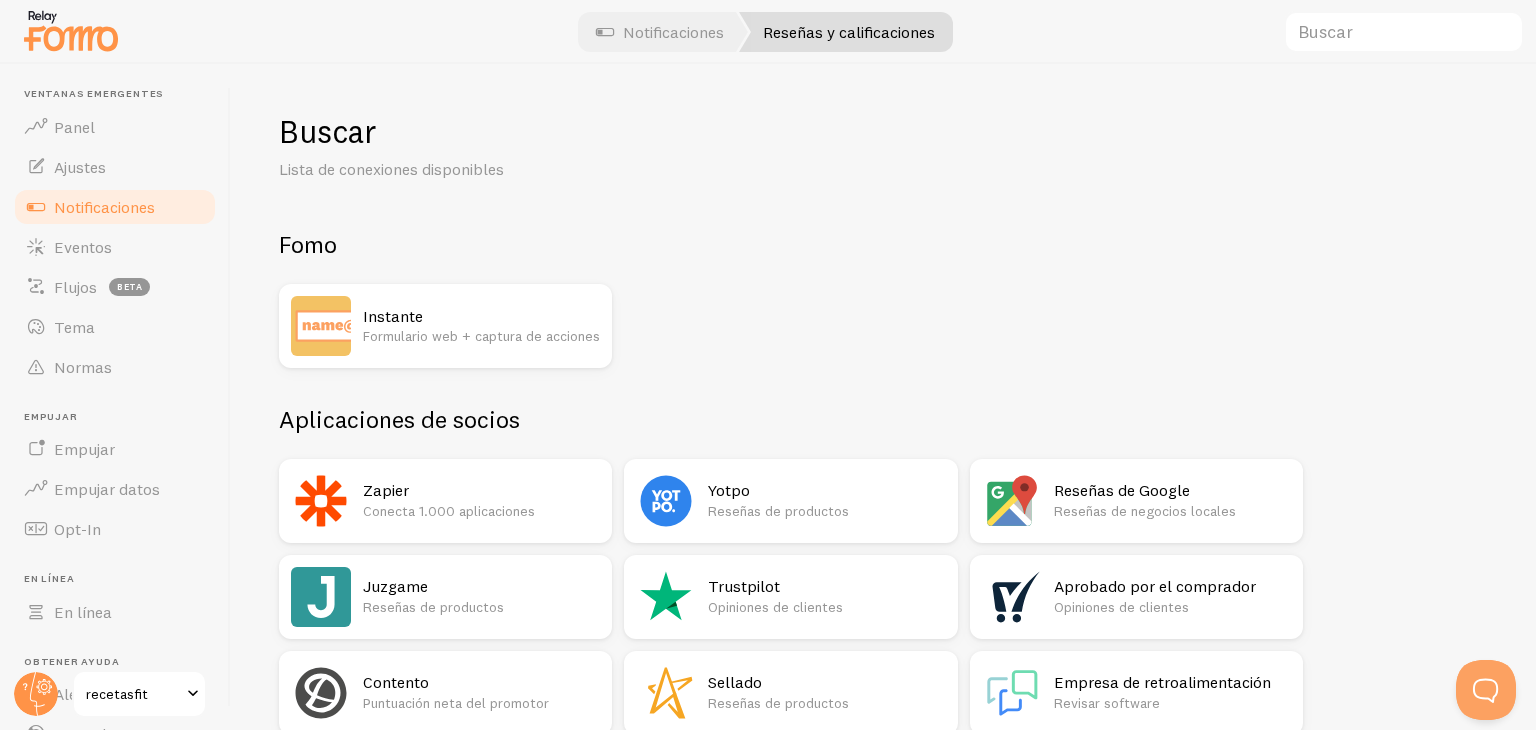 scroll, scrollTop: 0, scrollLeft: 0, axis: both 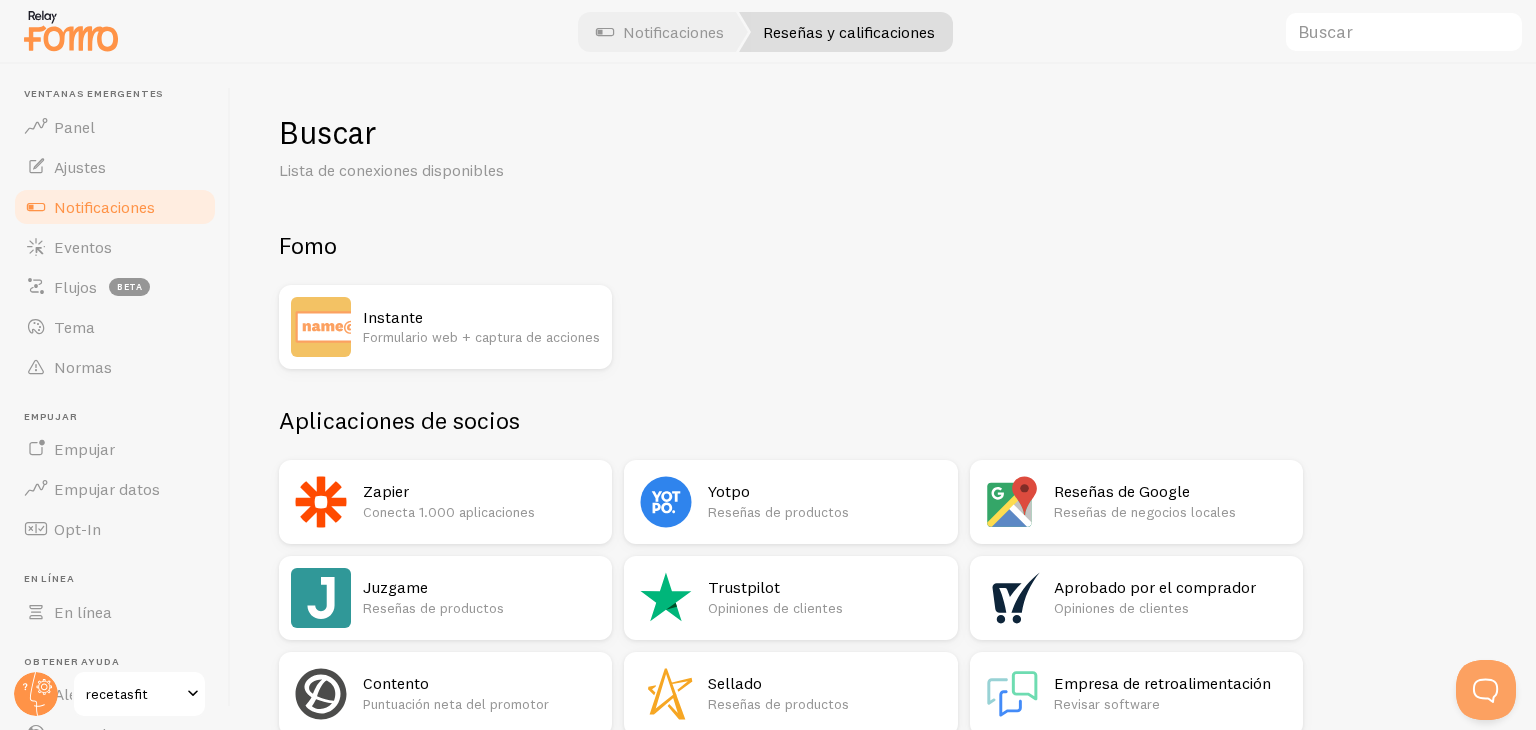 click on "Formulario web + captura de acciones" at bounding box center [481, 337] 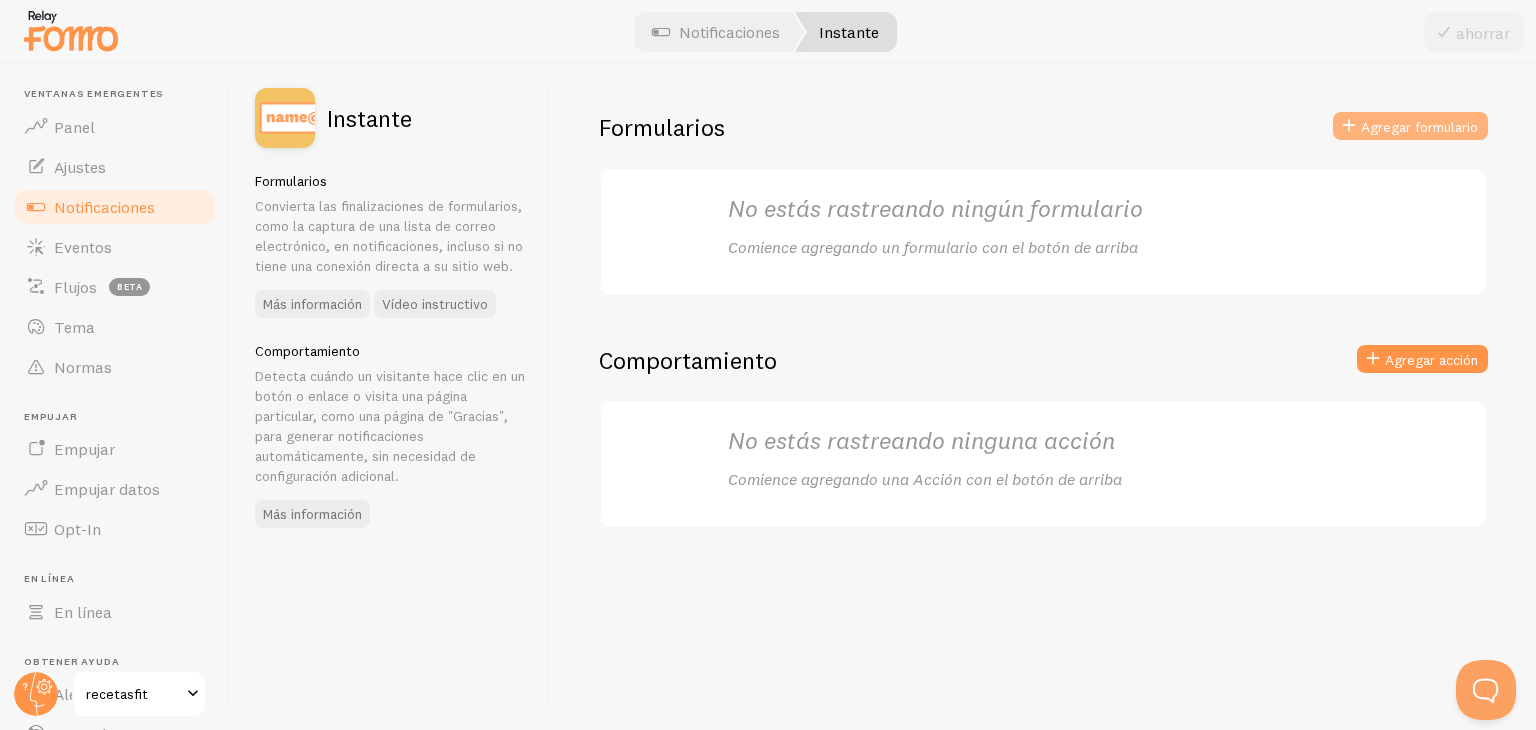 click on "Agregar formulario" at bounding box center (1419, 127) 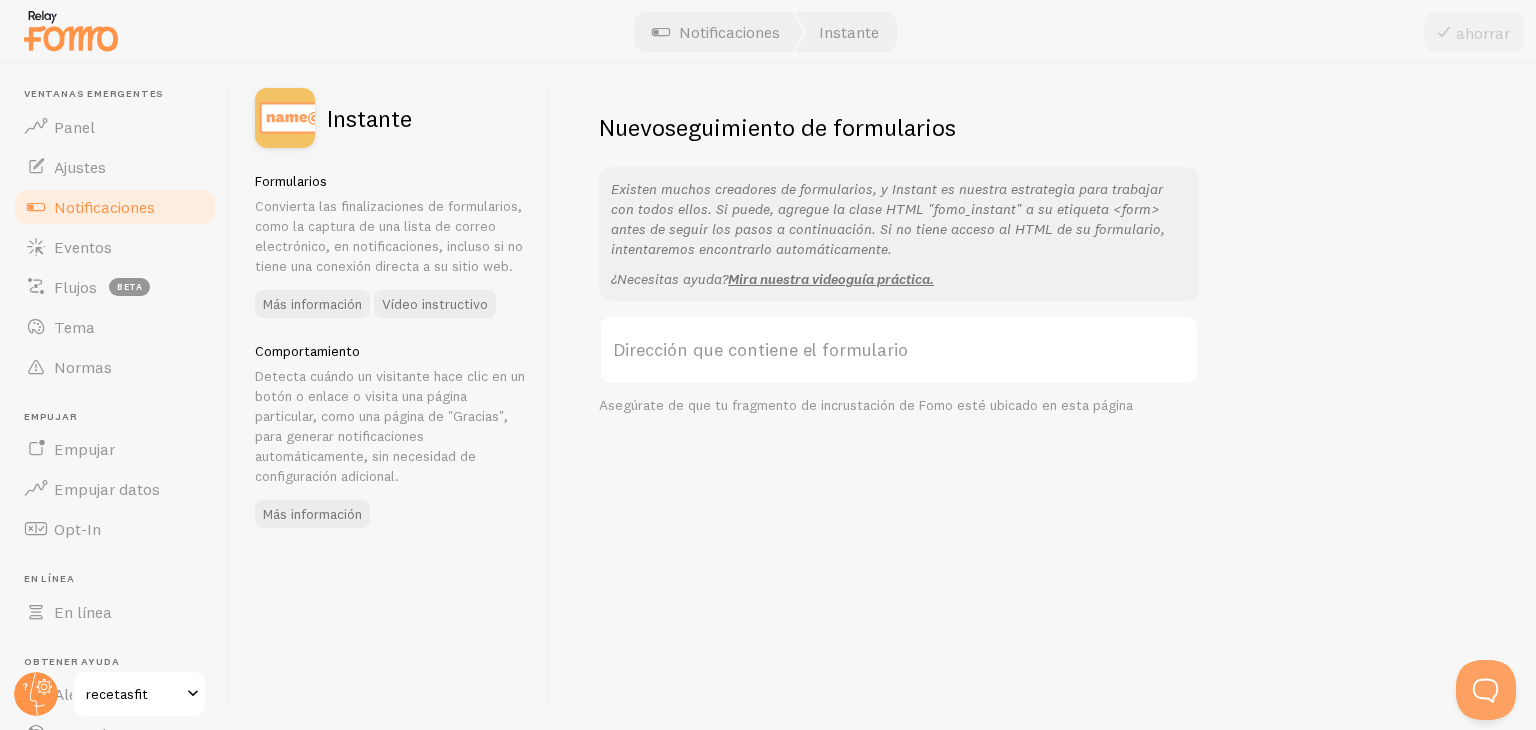 click on "Notificaciones" at bounding box center [104, 207] 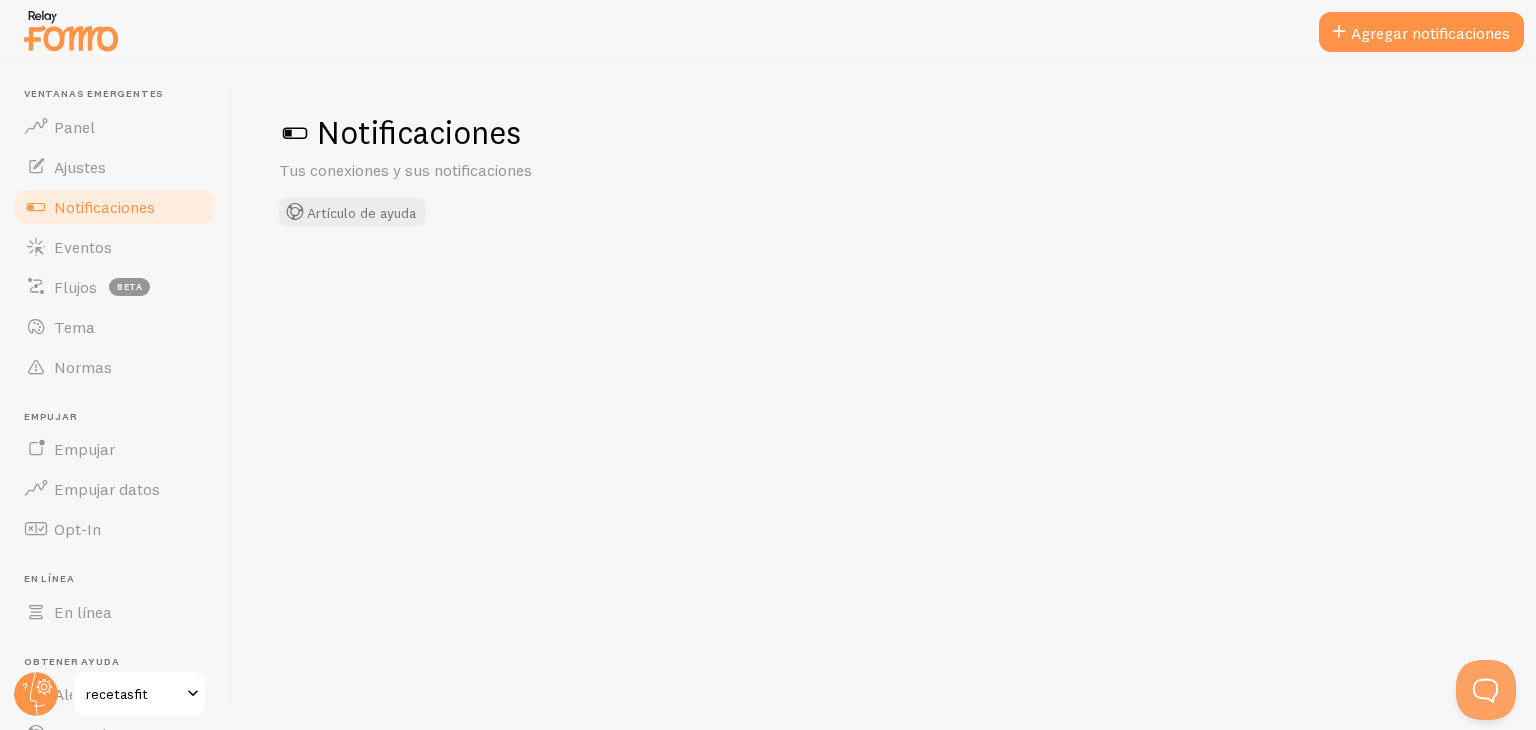 checkbox on "false" 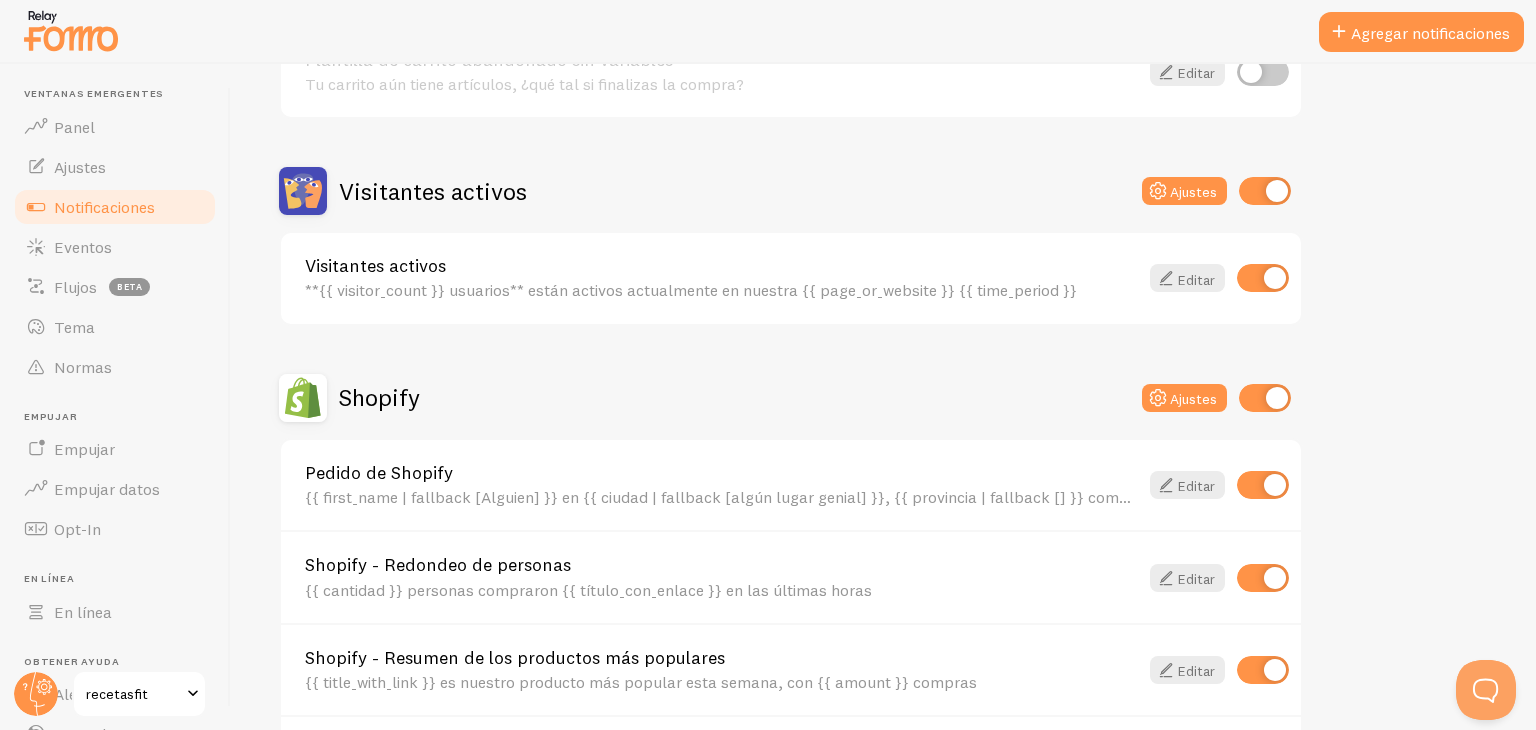 scroll, scrollTop: 408, scrollLeft: 0, axis: vertical 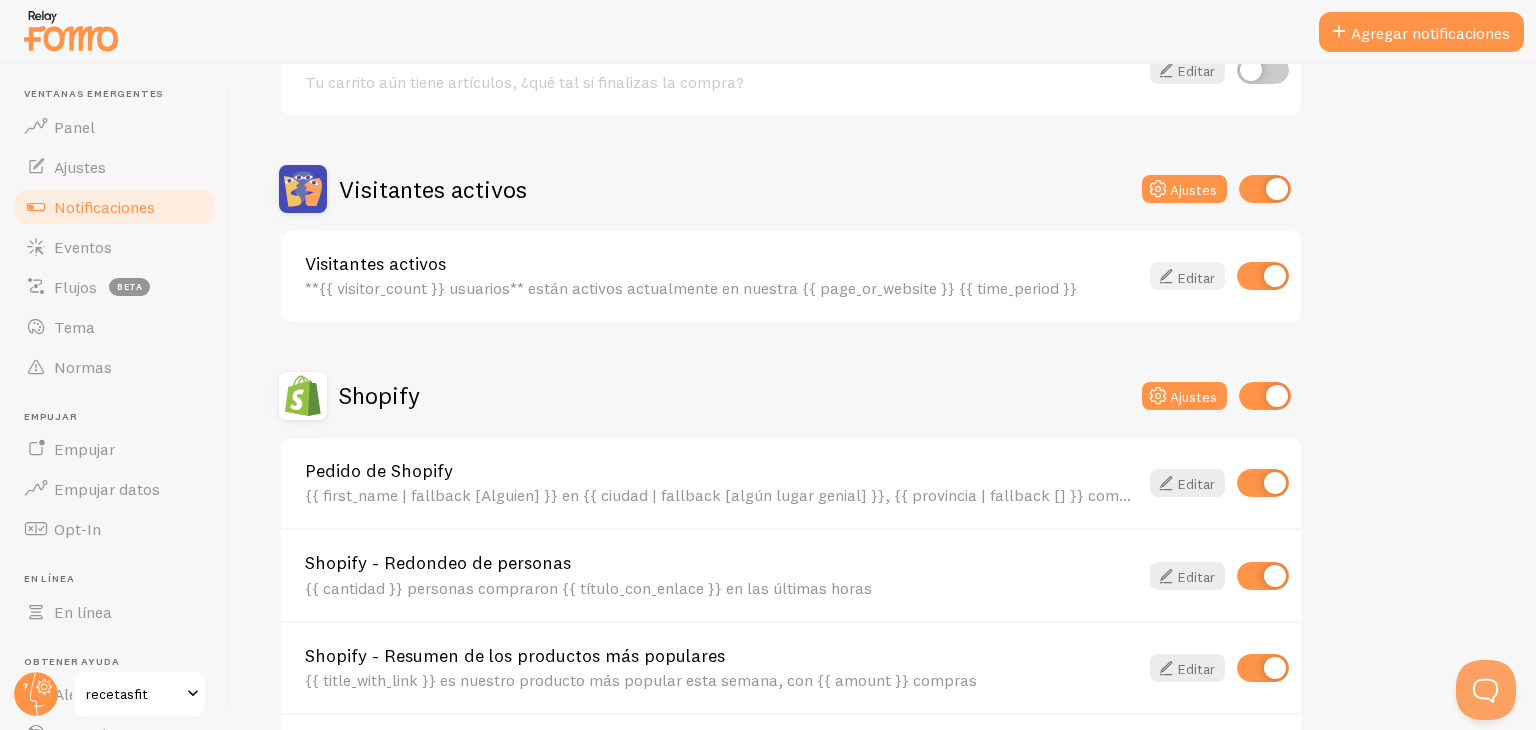 click on "Editar" at bounding box center (1187, 276) 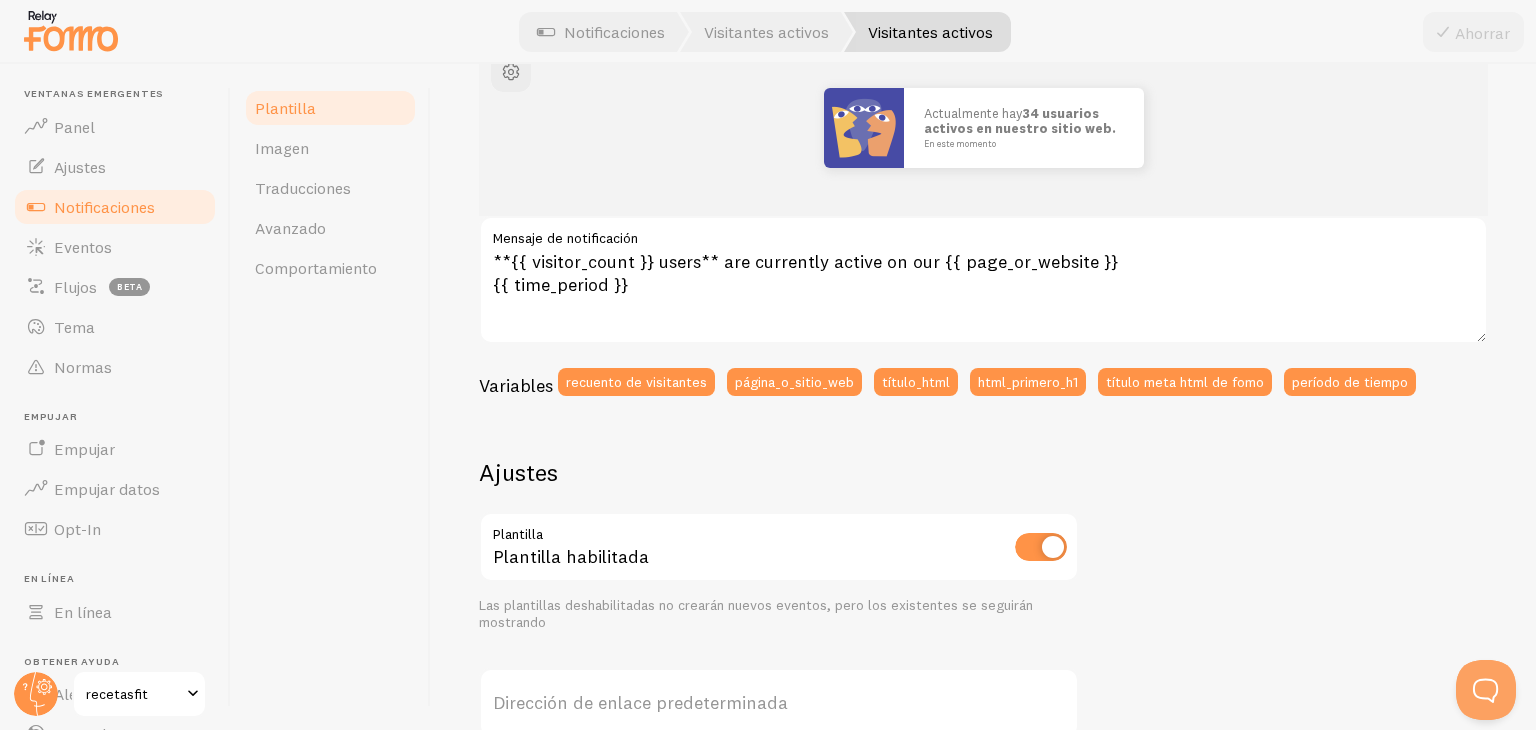 scroll, scrollTop: 265, scrollLeft: 0, axis: vertical 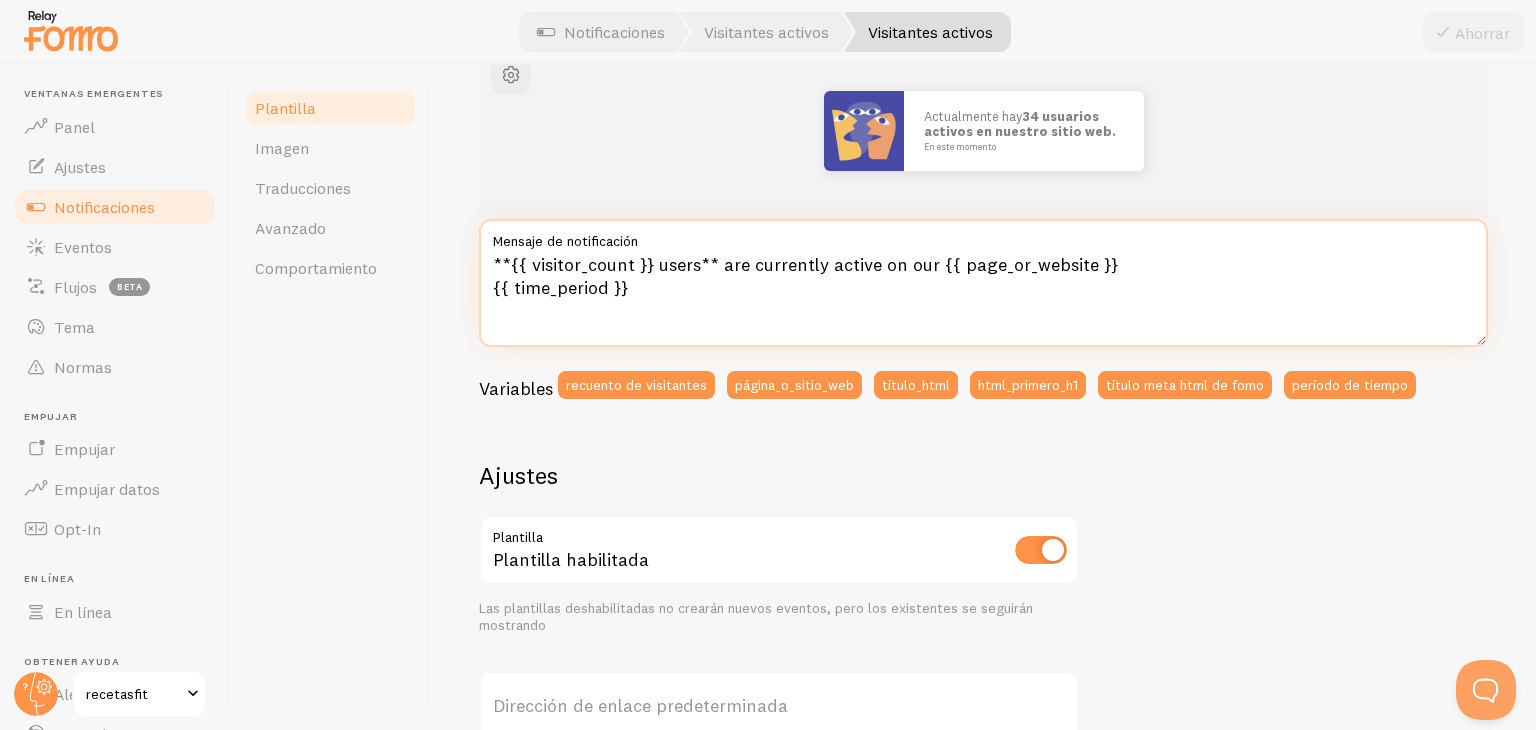 click on "**{{ visitor_count }} users** are currently active on our {{ page_or_website }}
{{ time_period }}" at bounding box center [983, 283] 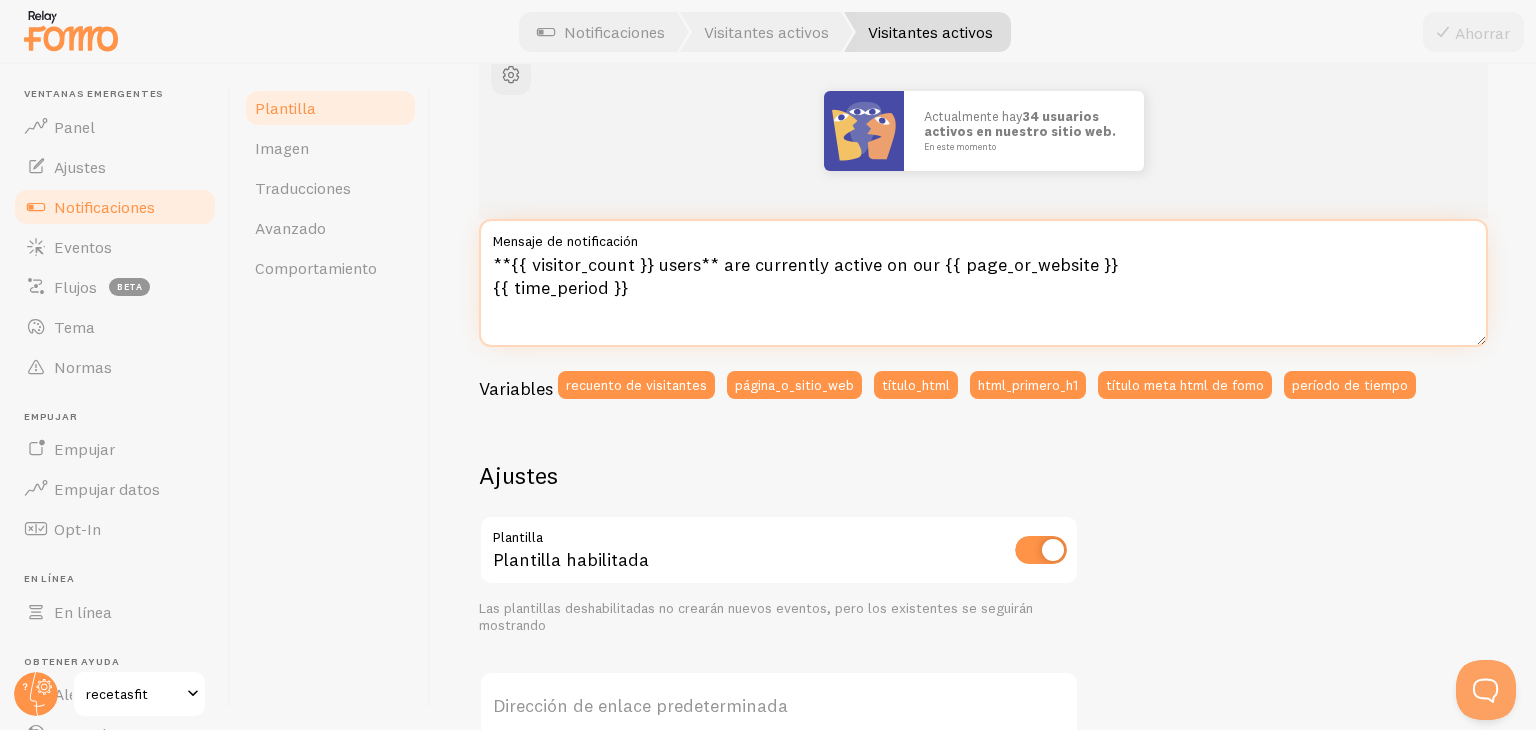 click on "**{{ visitor_count }} users** are currently active on our {{ page_or_website }}
{{ time_period }}" at bounding box center (983, 283) 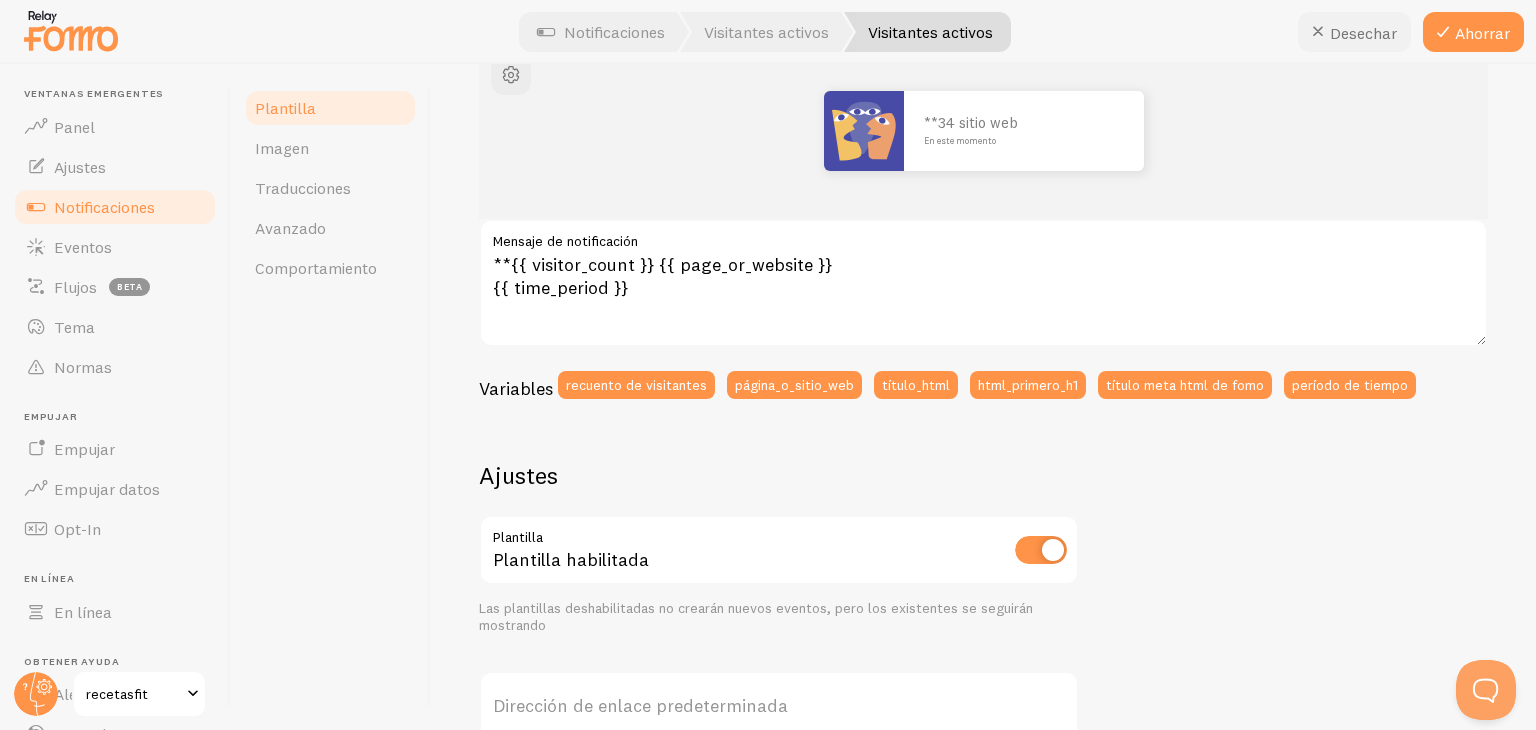 click at bounding box center [1318, 32] 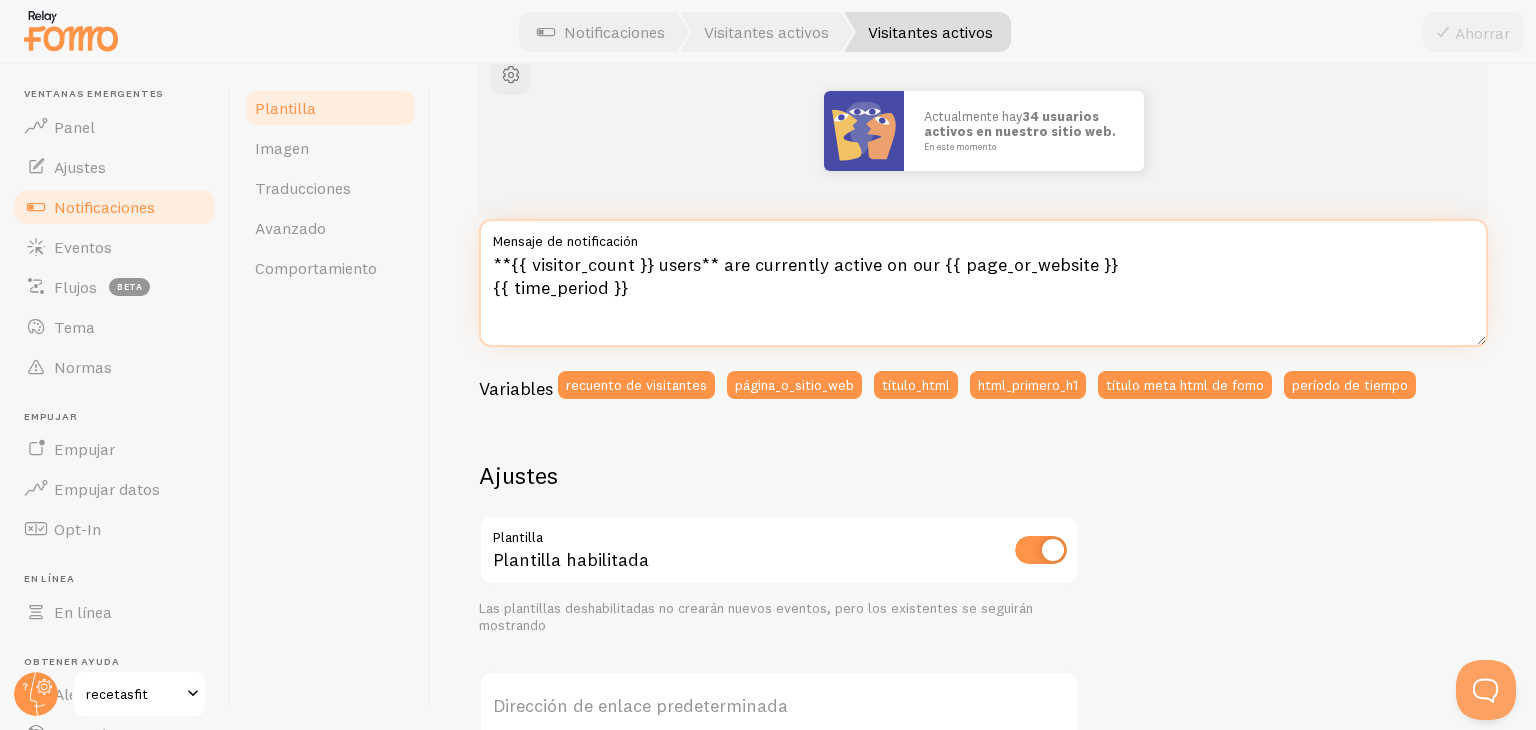click on "**{{ visitor_count }} users** are currently active on our {{ page_or_website }}
{{ time_period }}" at bounding box center (983, 283) 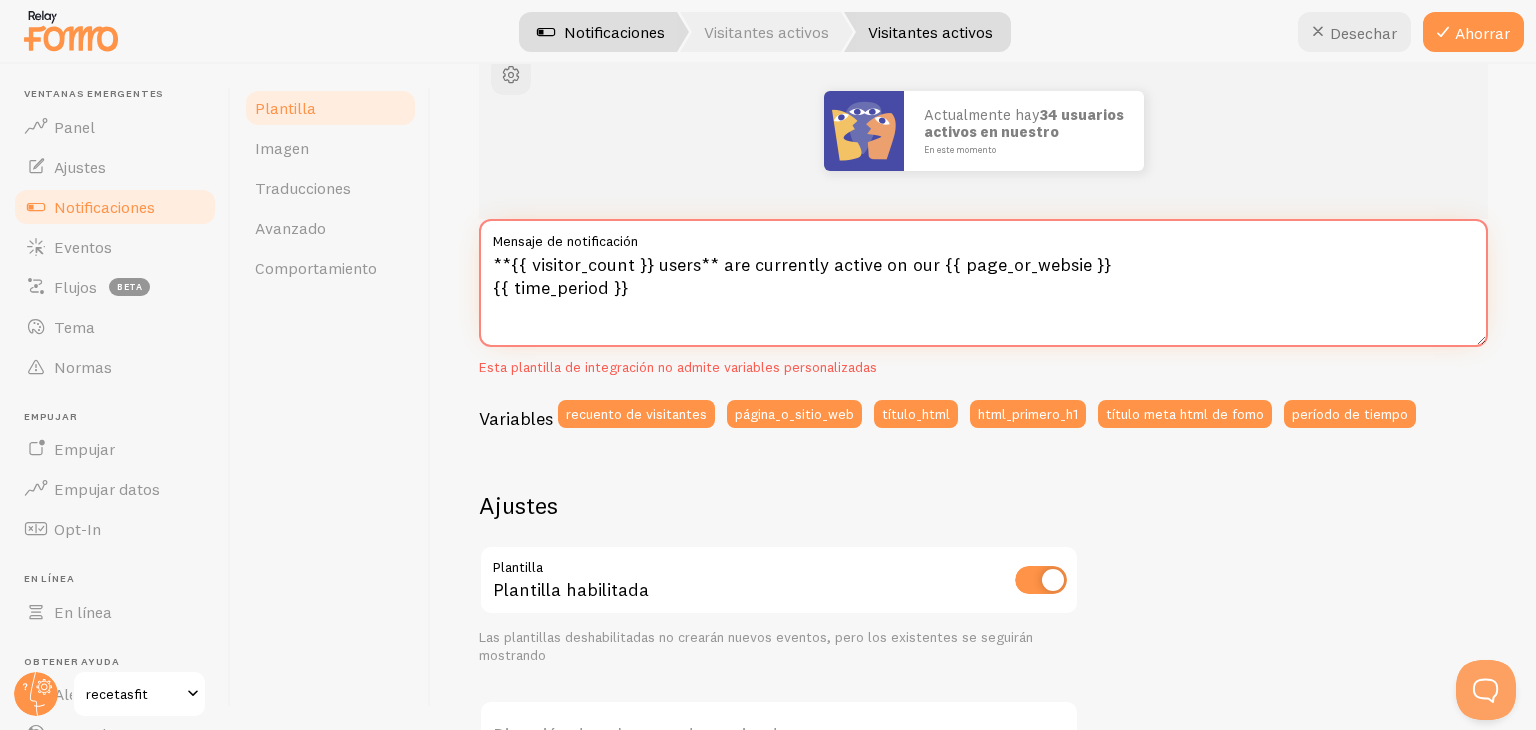 type on "**{{ visitor_count }} users** are currently active on our {{ page_or_websie }}
{{ time_period }}" 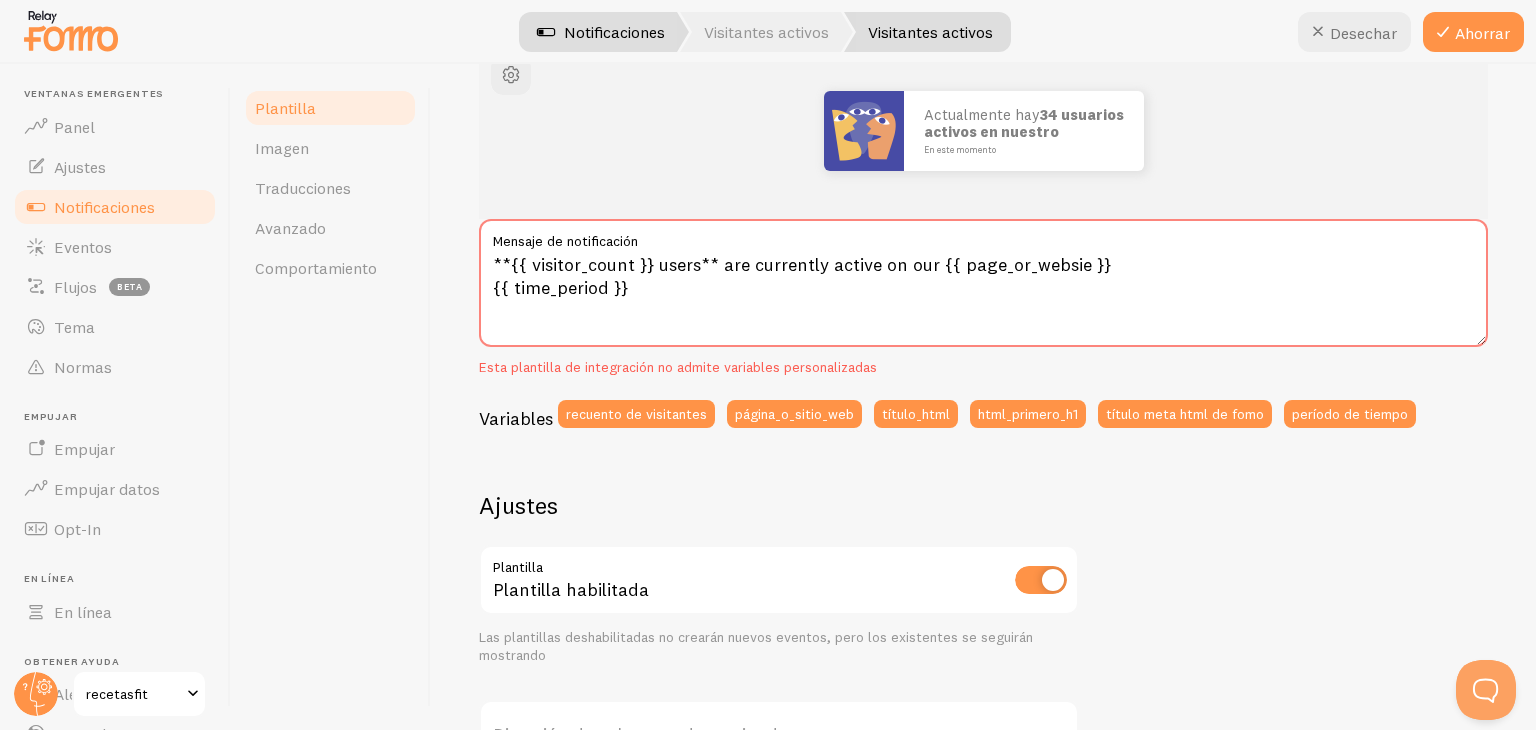 click on "Notificaciones" at bounding box center [614, 32] 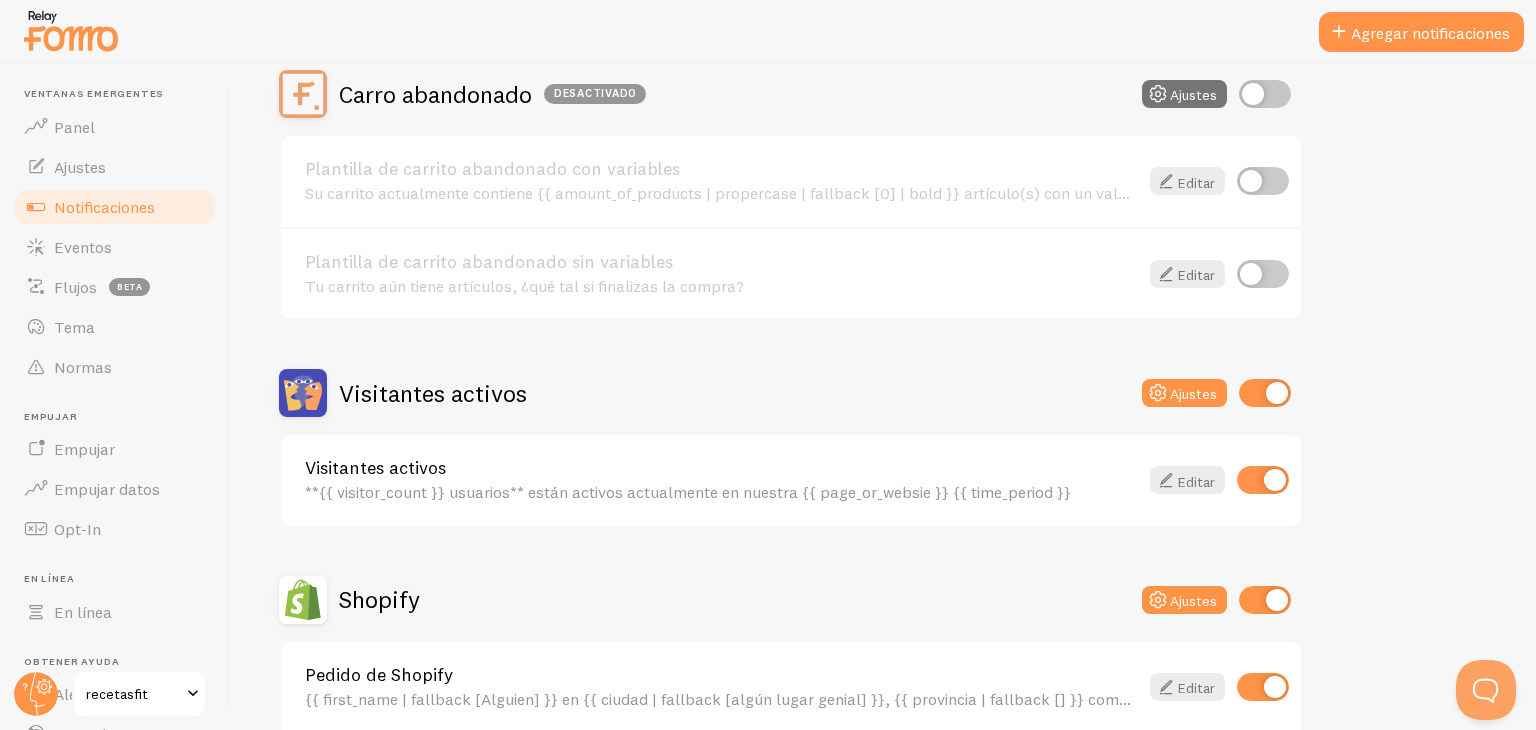 scroll, scrollTop: 0, scrollLeft: 0, axis: both 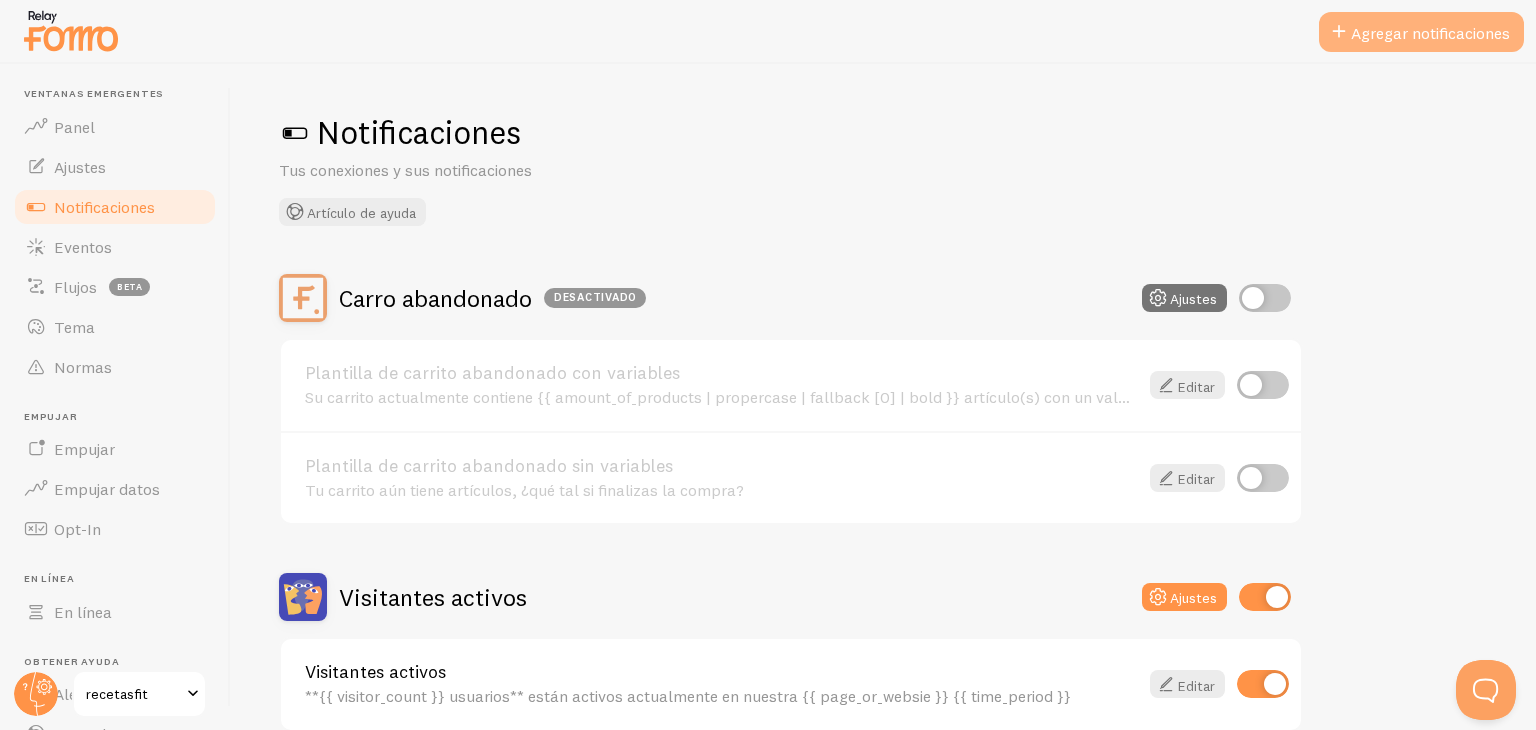click on "Agregar notificaciones" at bounding box center (1430, 33) 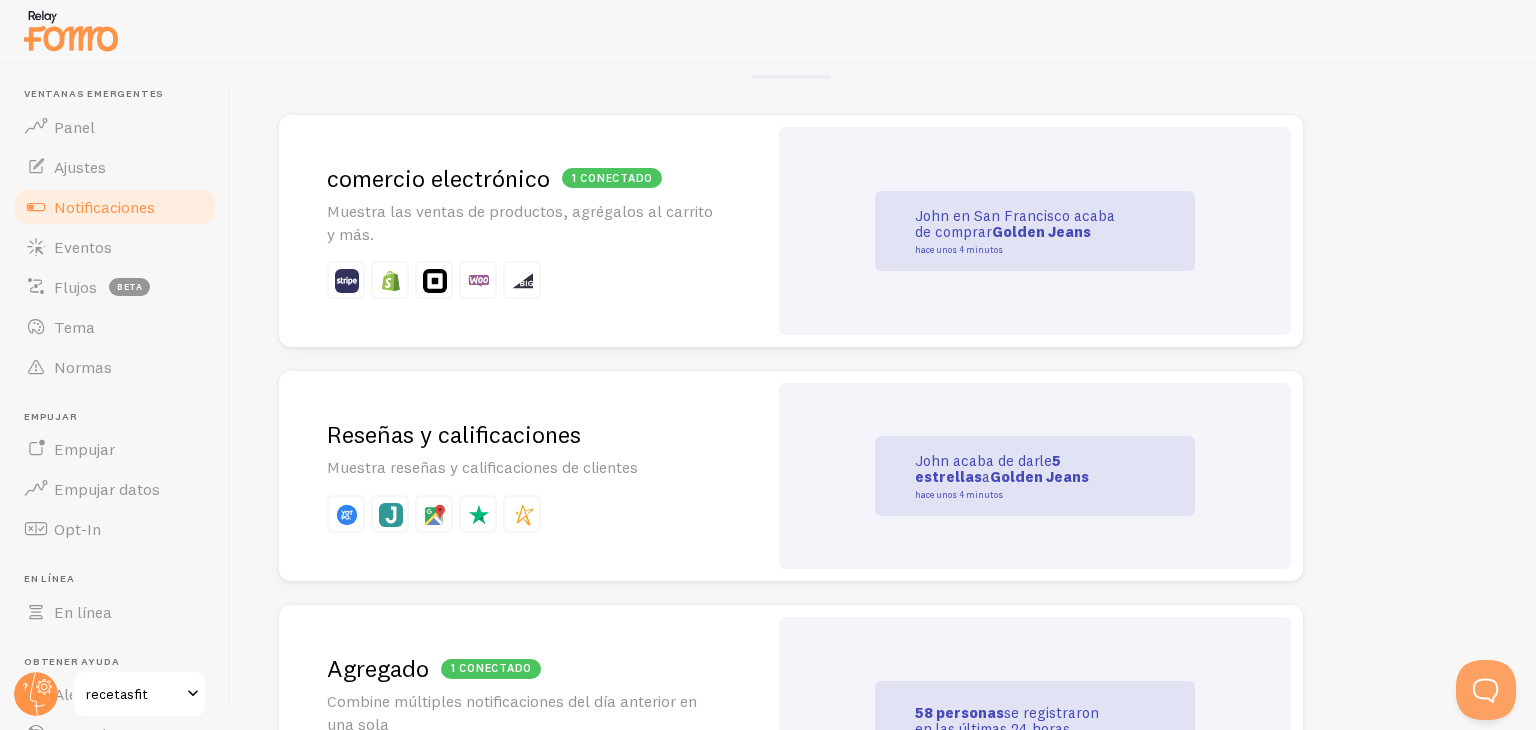 scroll, scrollTop: 426, scrollLeft: 0, axis: vertical 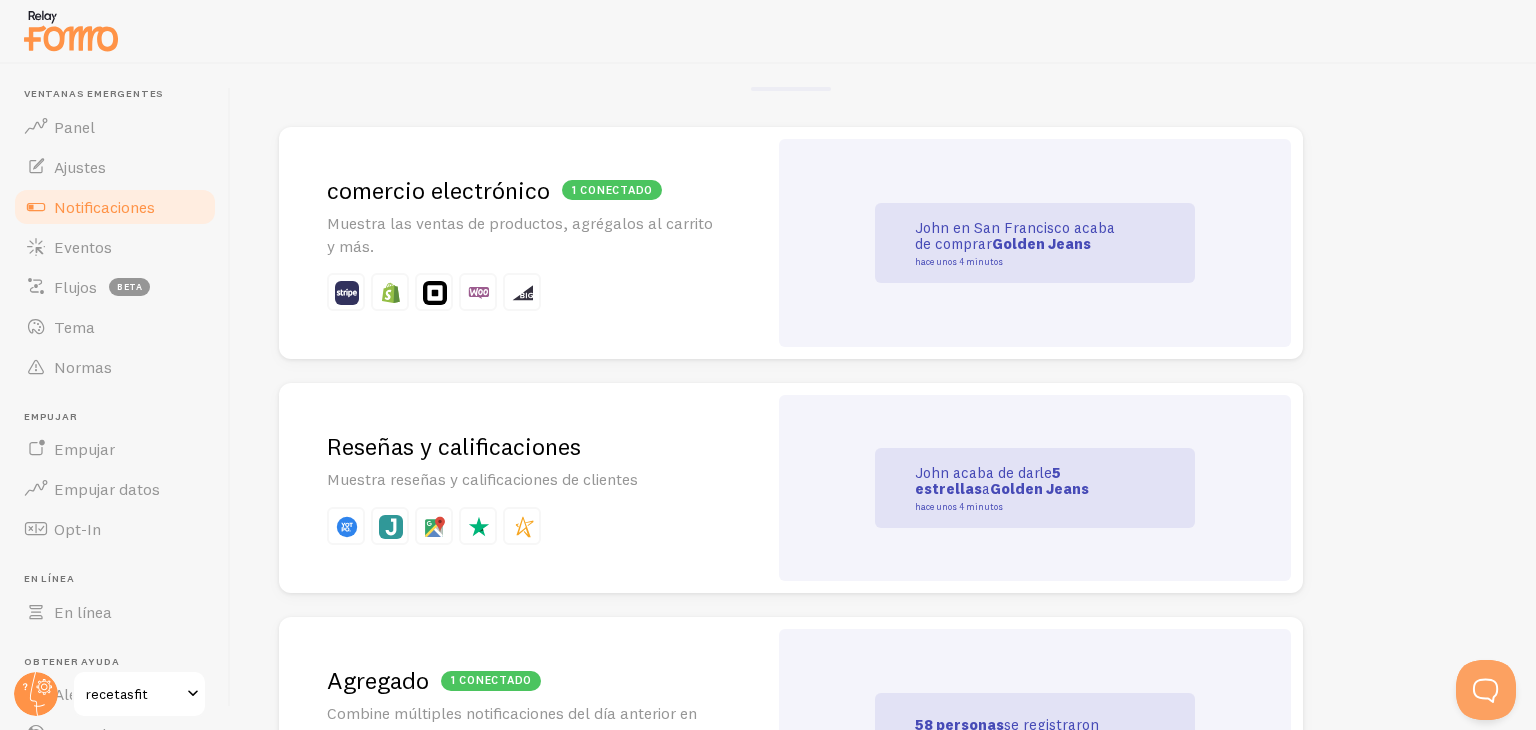 click on "Reseñas y calificaciones" at bounding box center (523, 446) 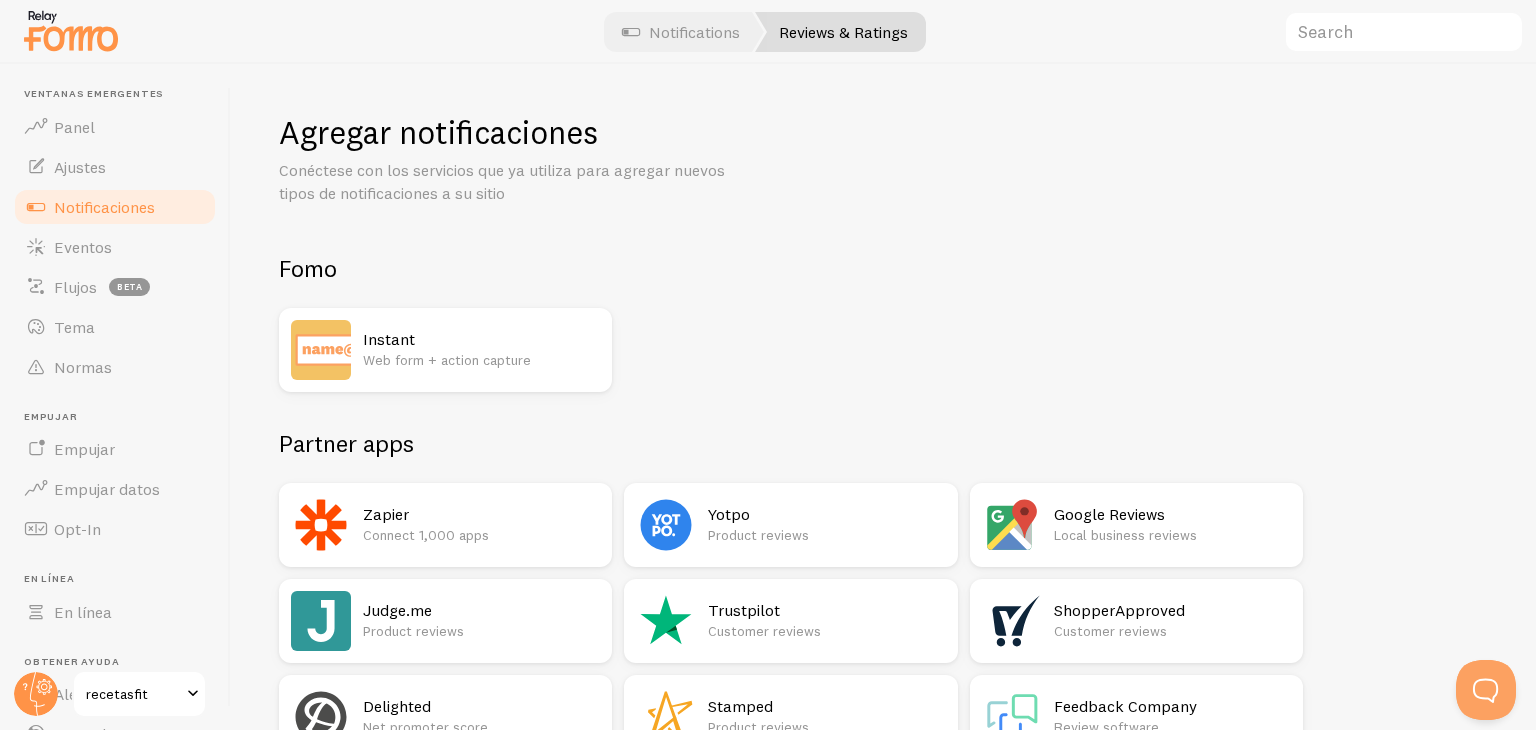 scroll, scrollTop: 0, scrollLeft: 0, axis: both 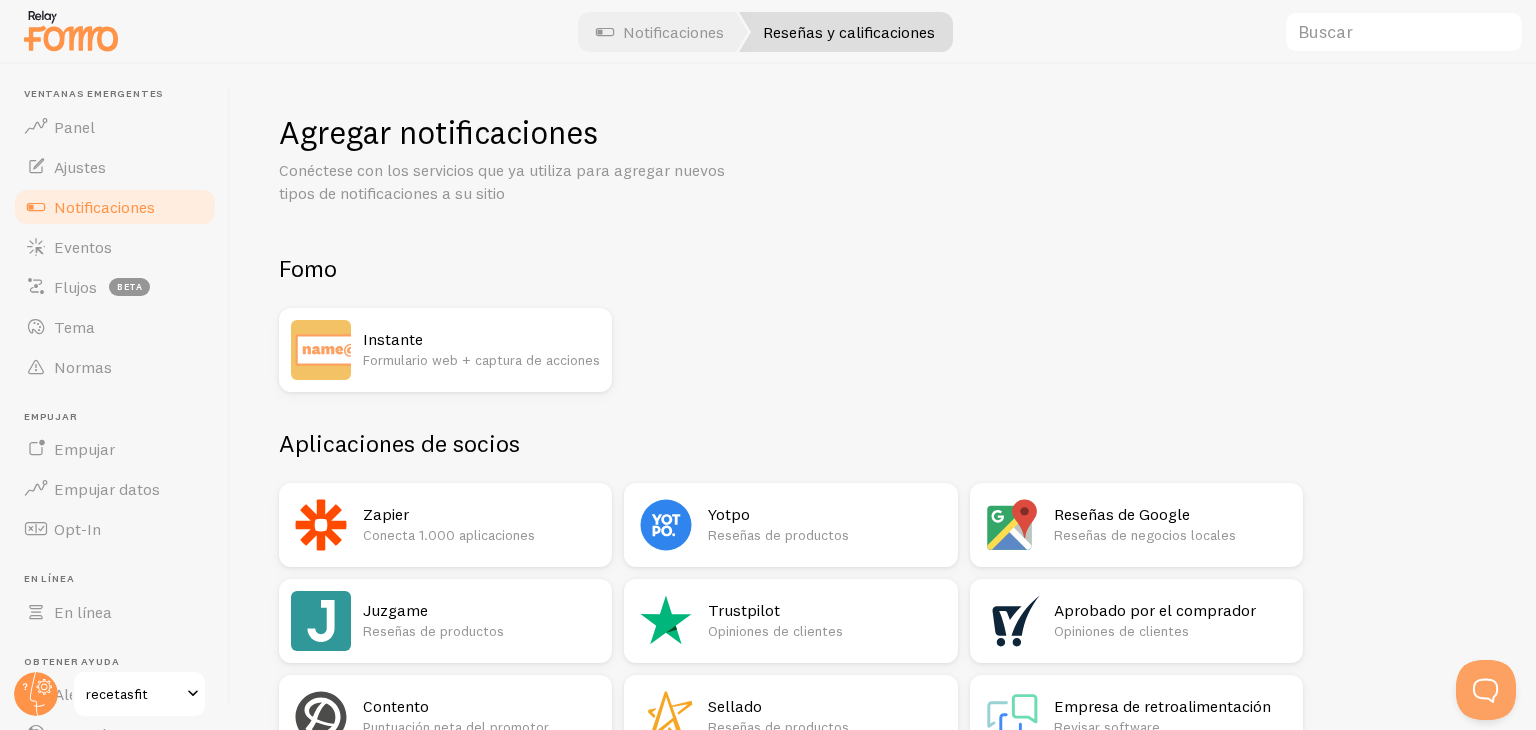 click on "Reseñas de Google   Reseñas de negocios locales" at bounding box center [1172, 525] 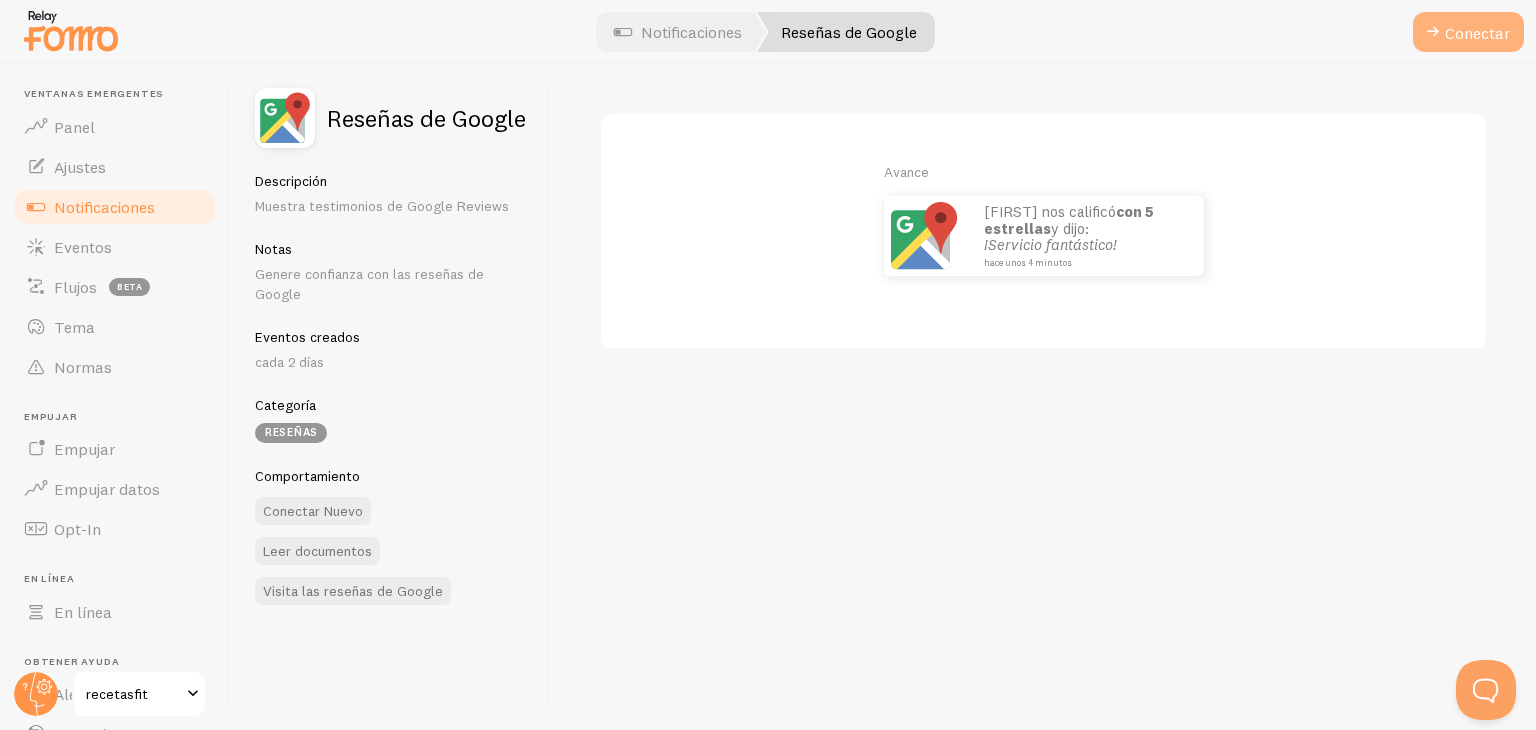 click on "Conectar" at bounding box center (1477, 33) 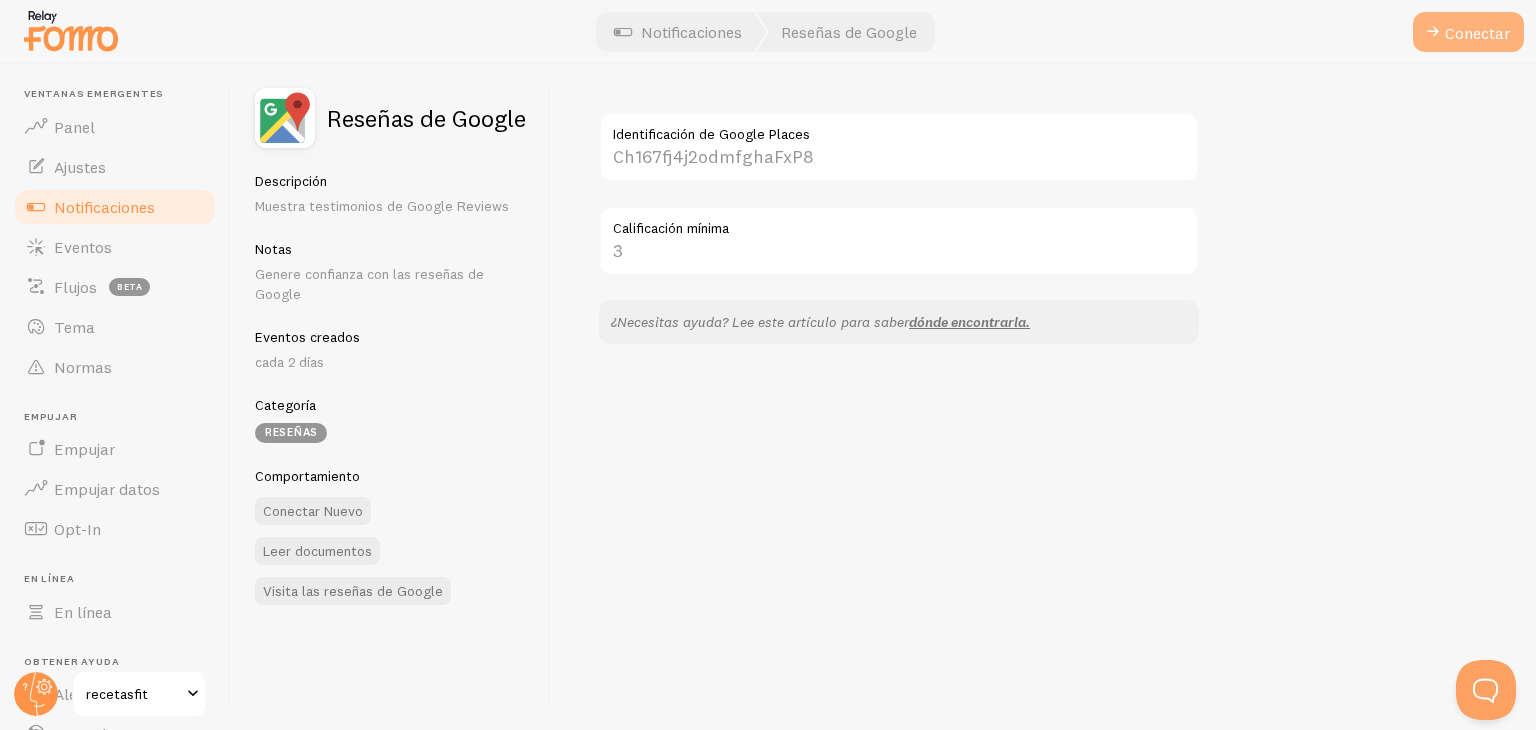 click on "Conectar" at bounding box center (1477, 33) 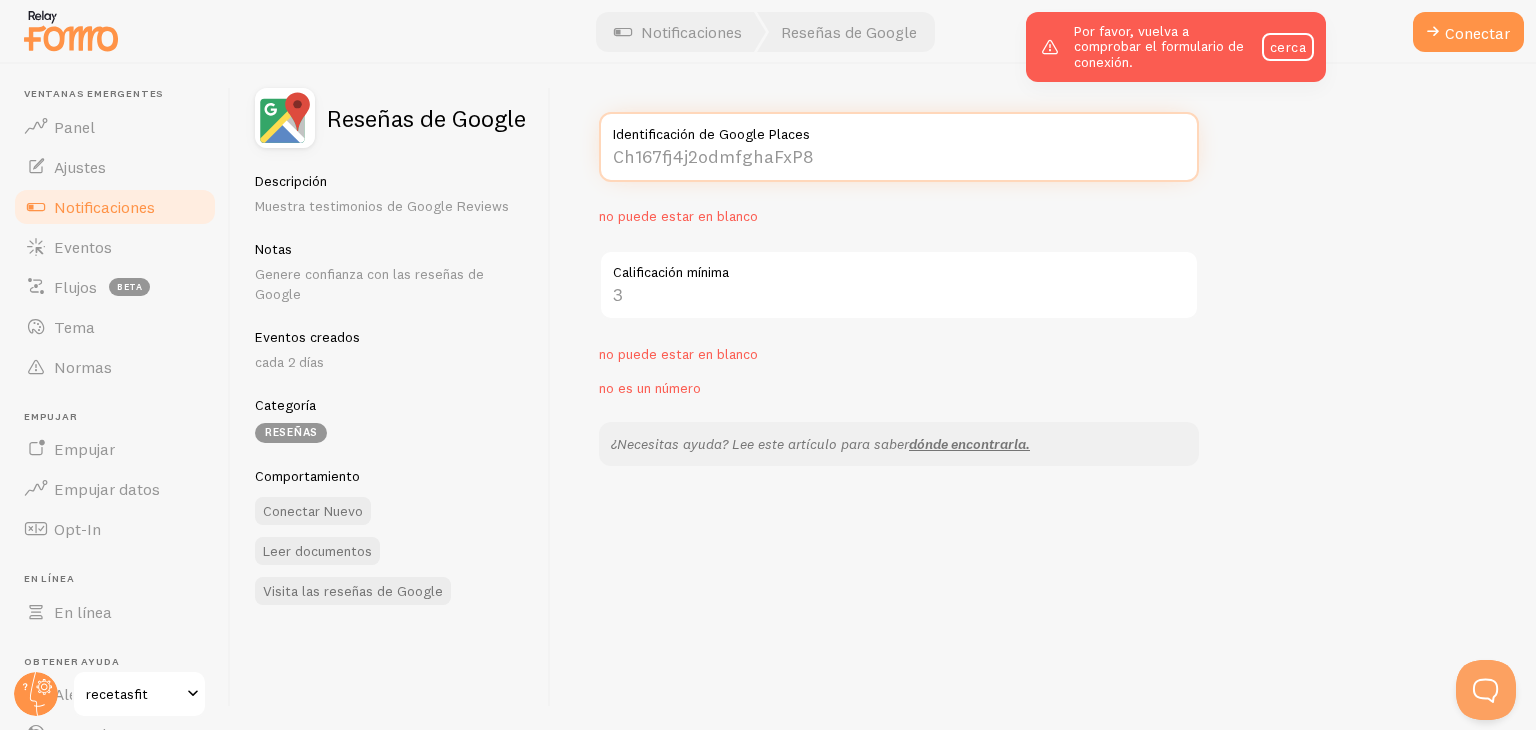 click on "Identificación de Google Places" at bounding box center [899, 147] 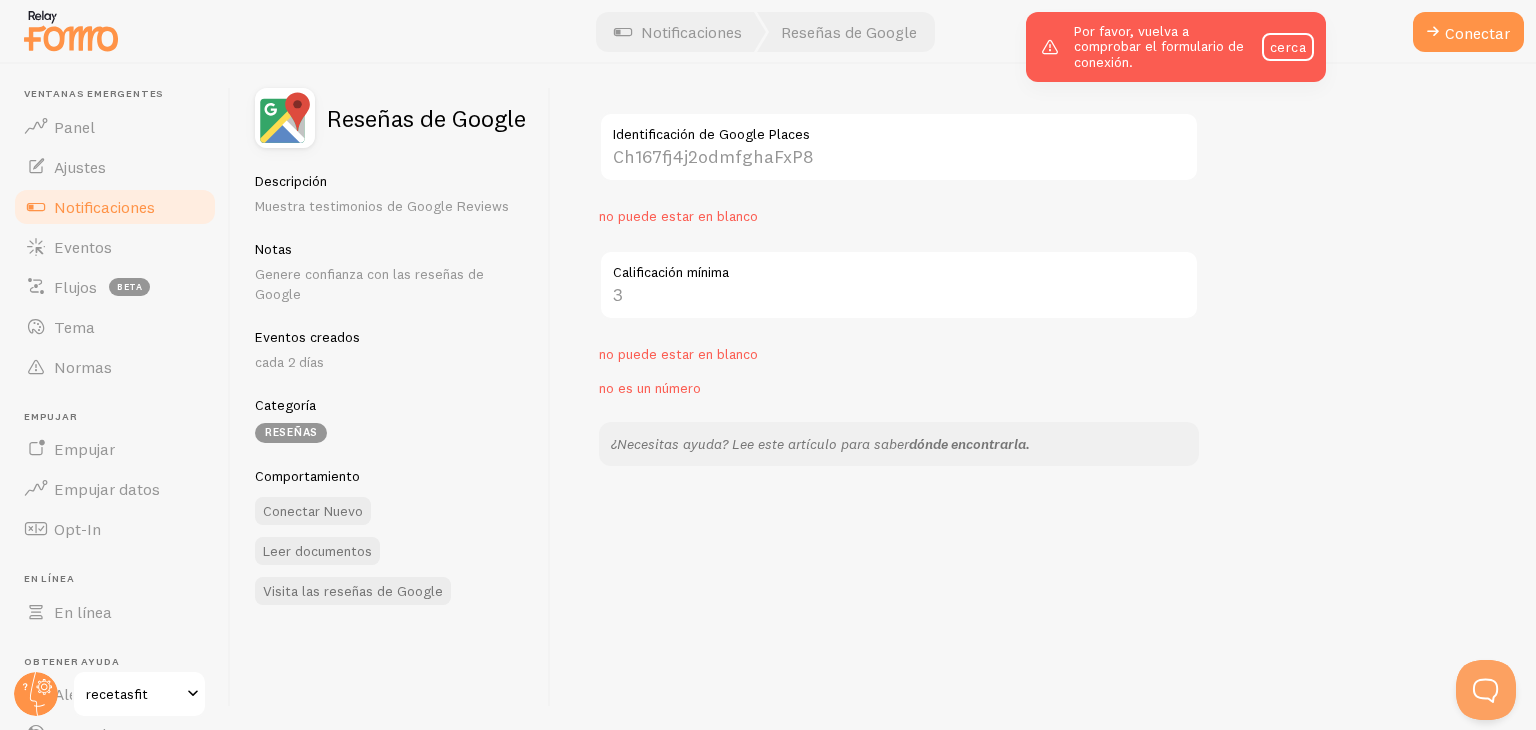click on "dónde encontrarla." at bounding box center [969, 444] 